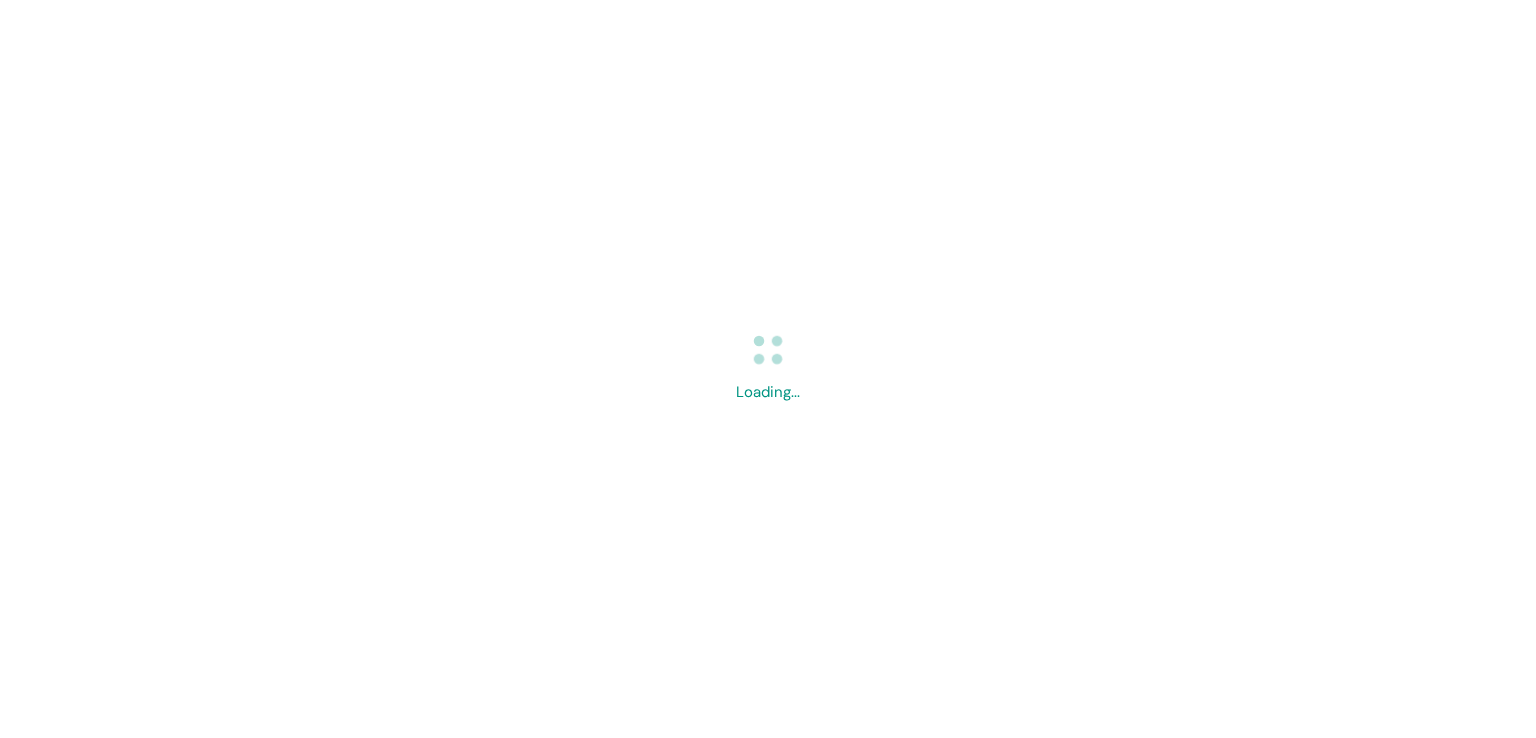 scroll, scrollTop: 0, scrollLeft: 0, axis: both 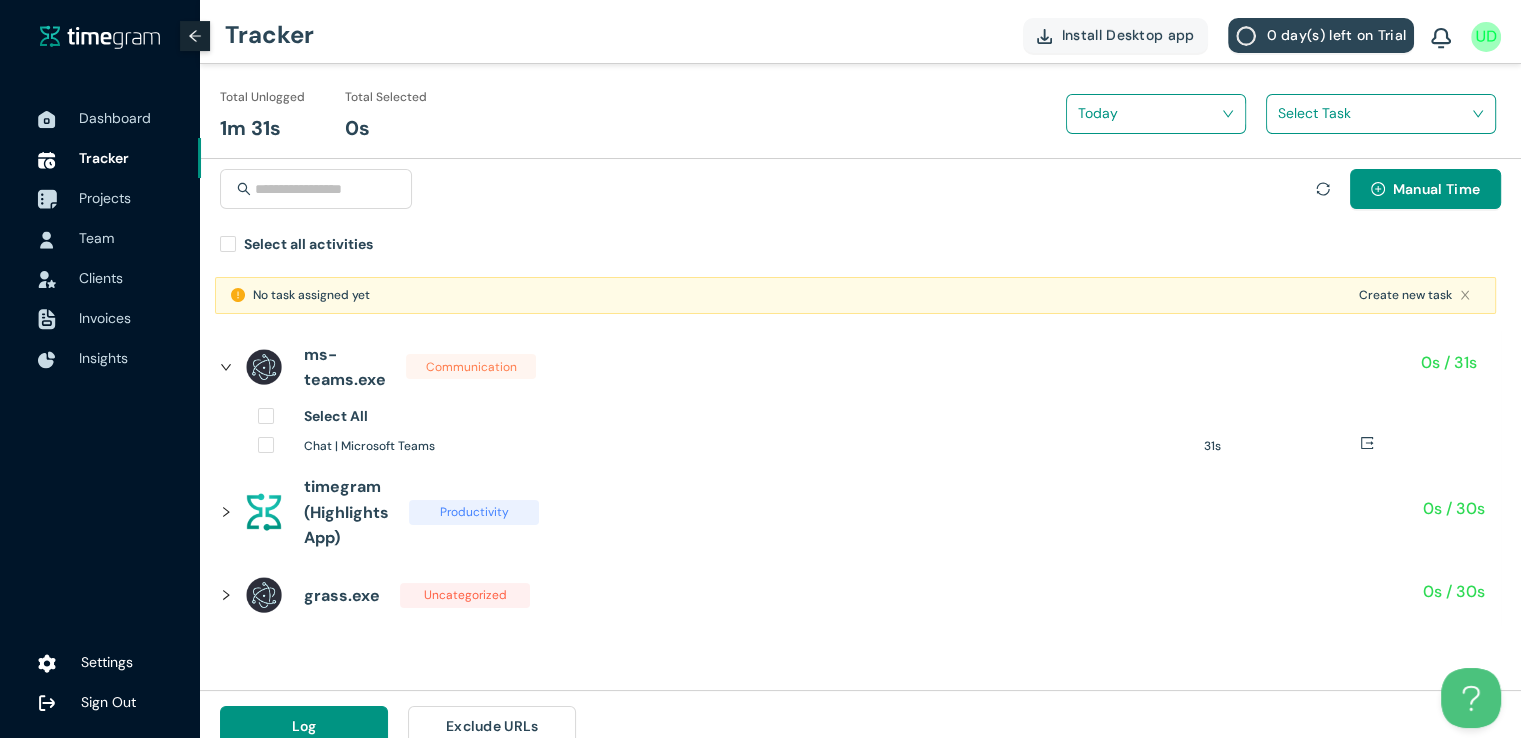 click on "Projects" at bounding box center (132, 198) 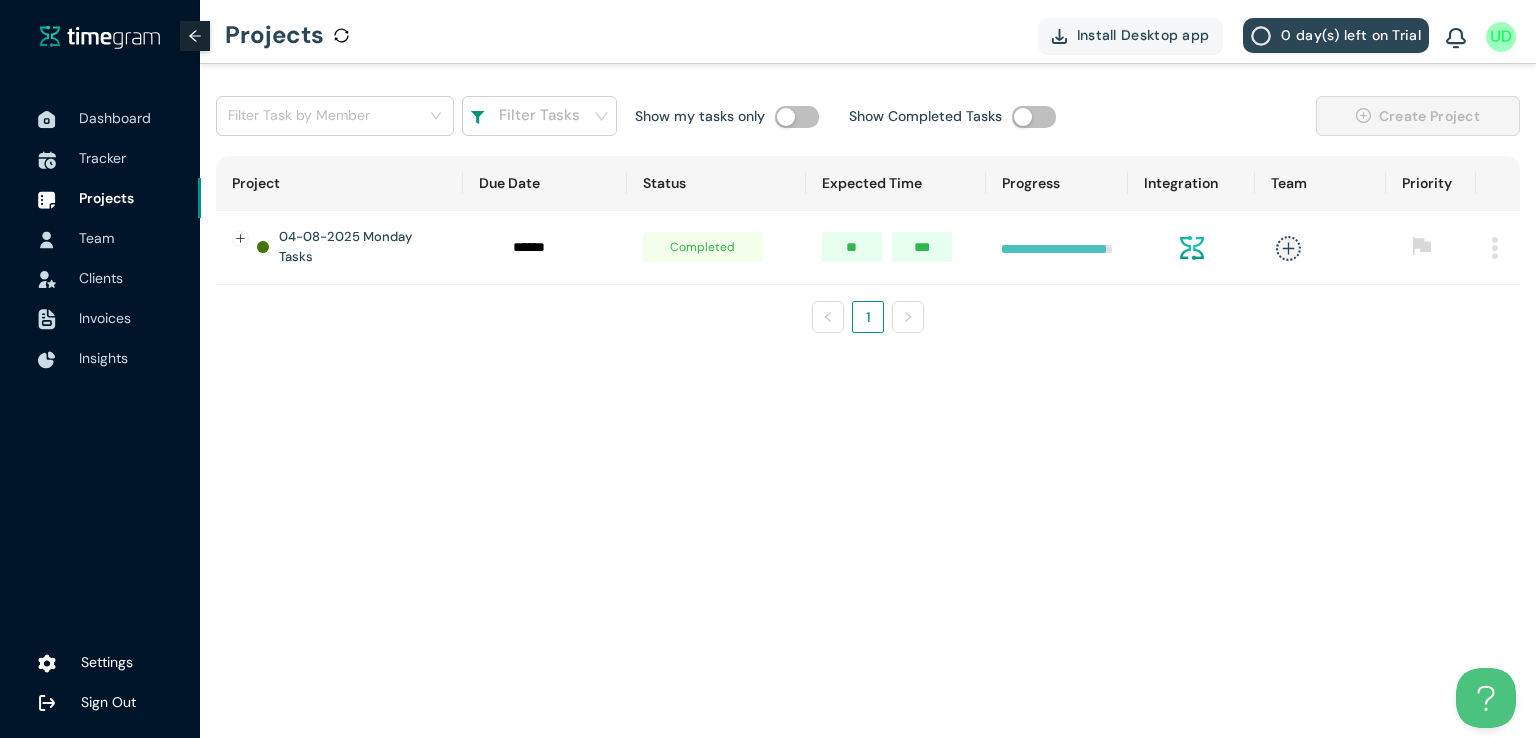 click at bounding box center (1495, 248) 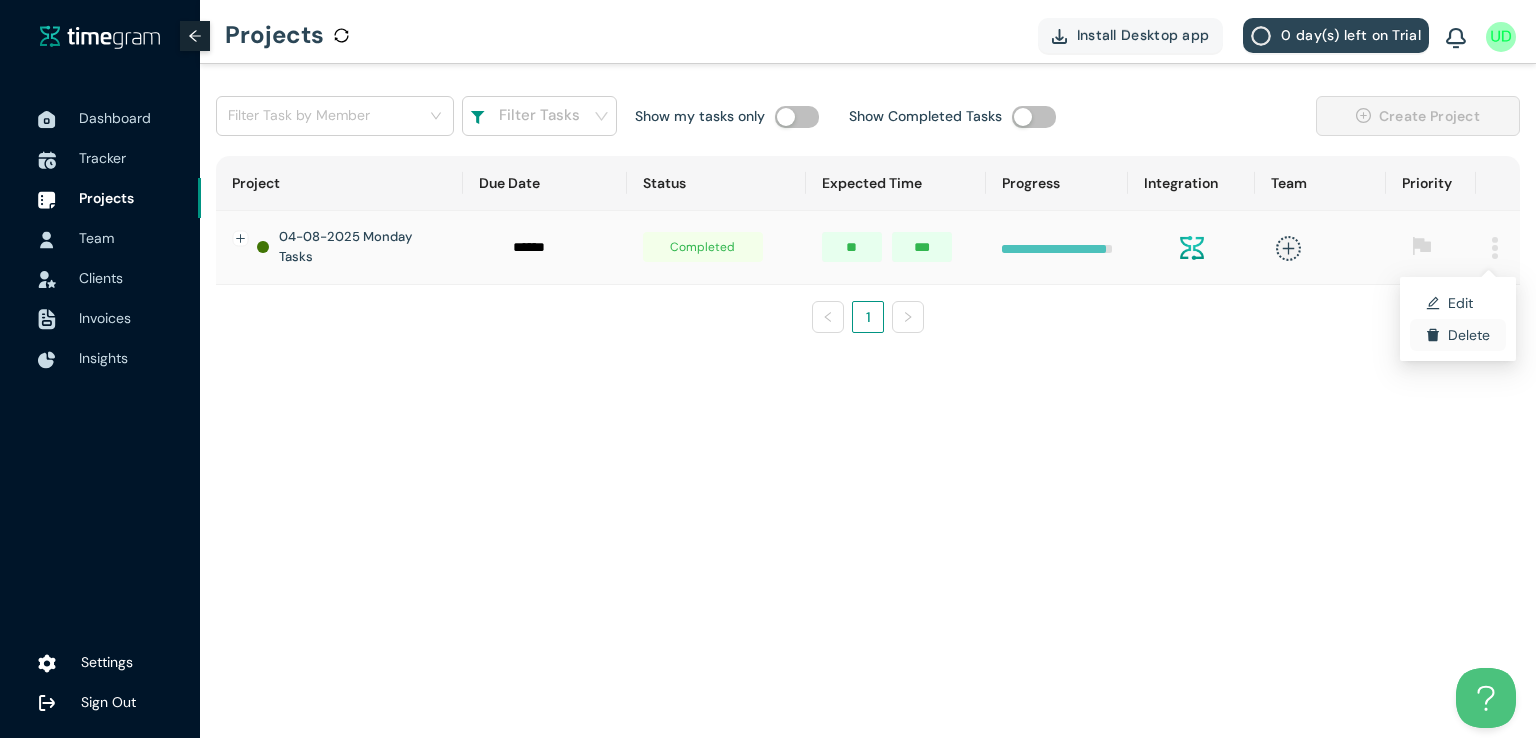 click on "Delete" at bounding box center (1469, 335) 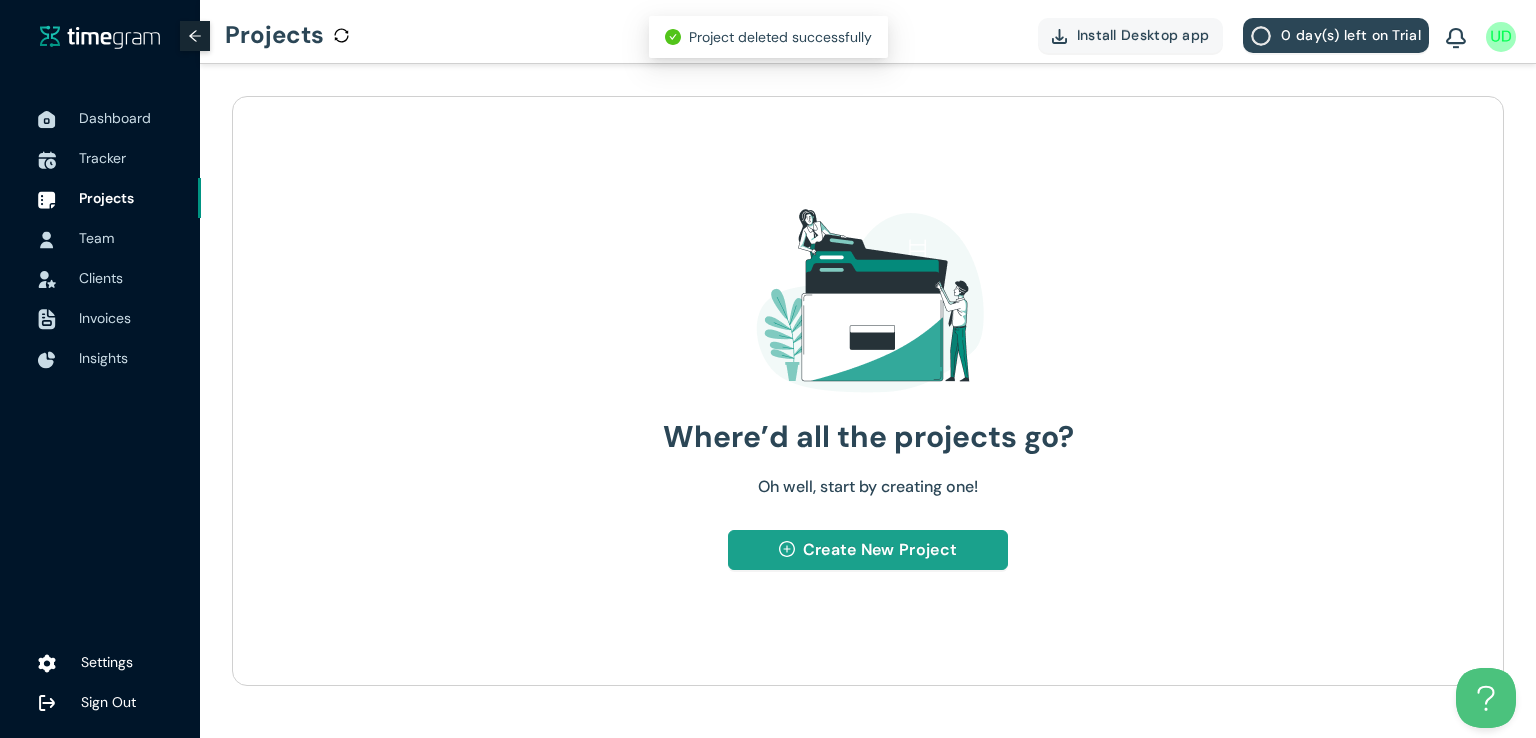 click on "Create New Project" at bounding box center (880, 549) 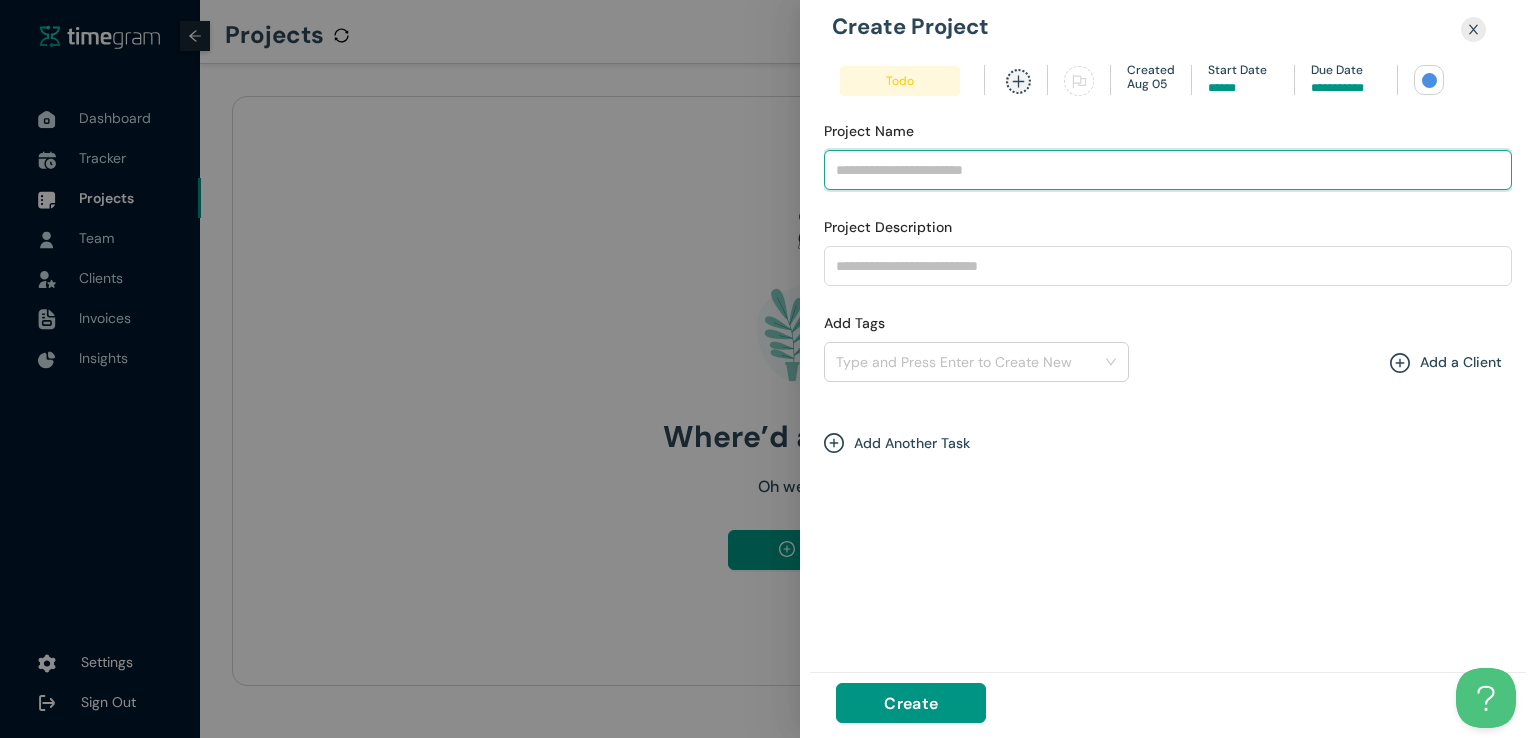 click on "Project Name" at bounding box center (1168, 170) 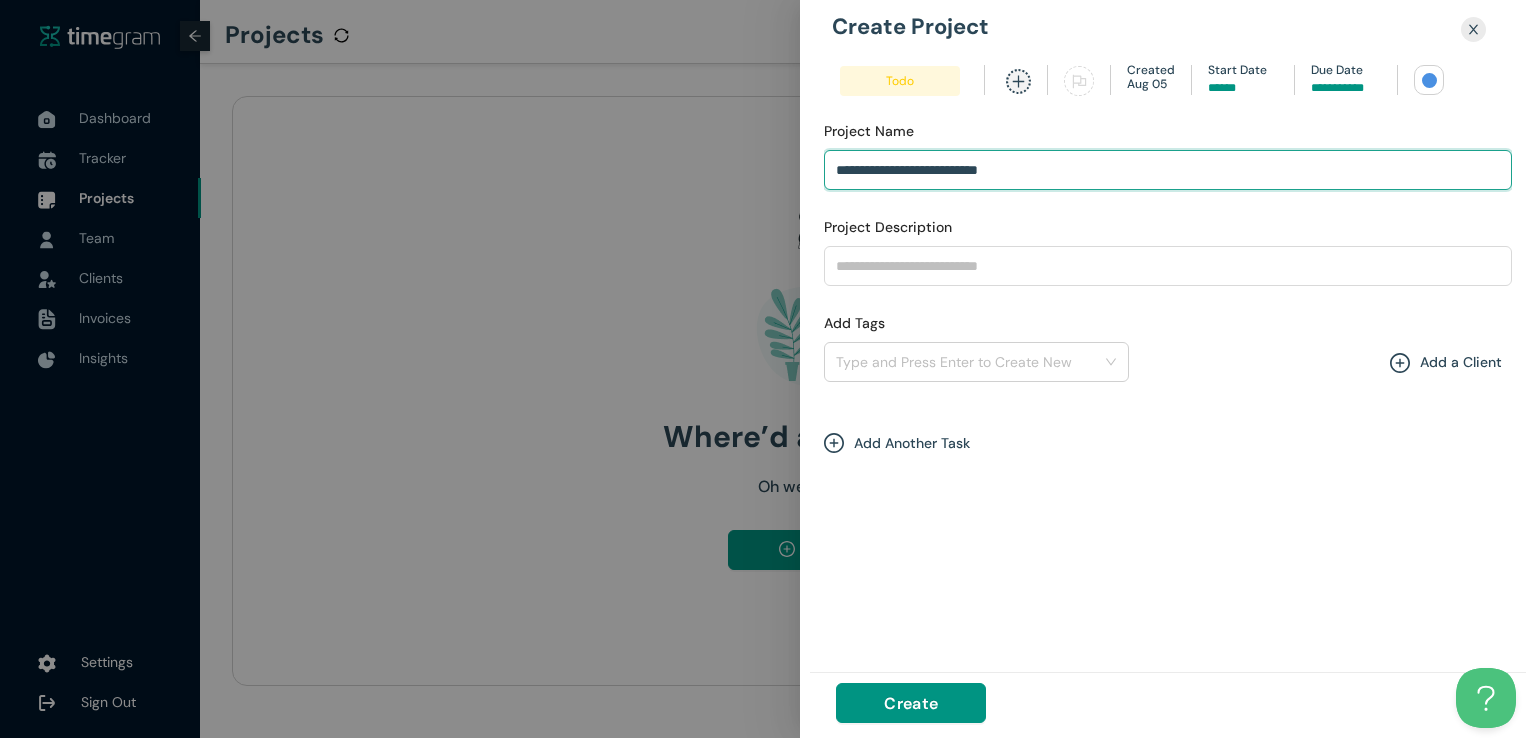 type on "**********" 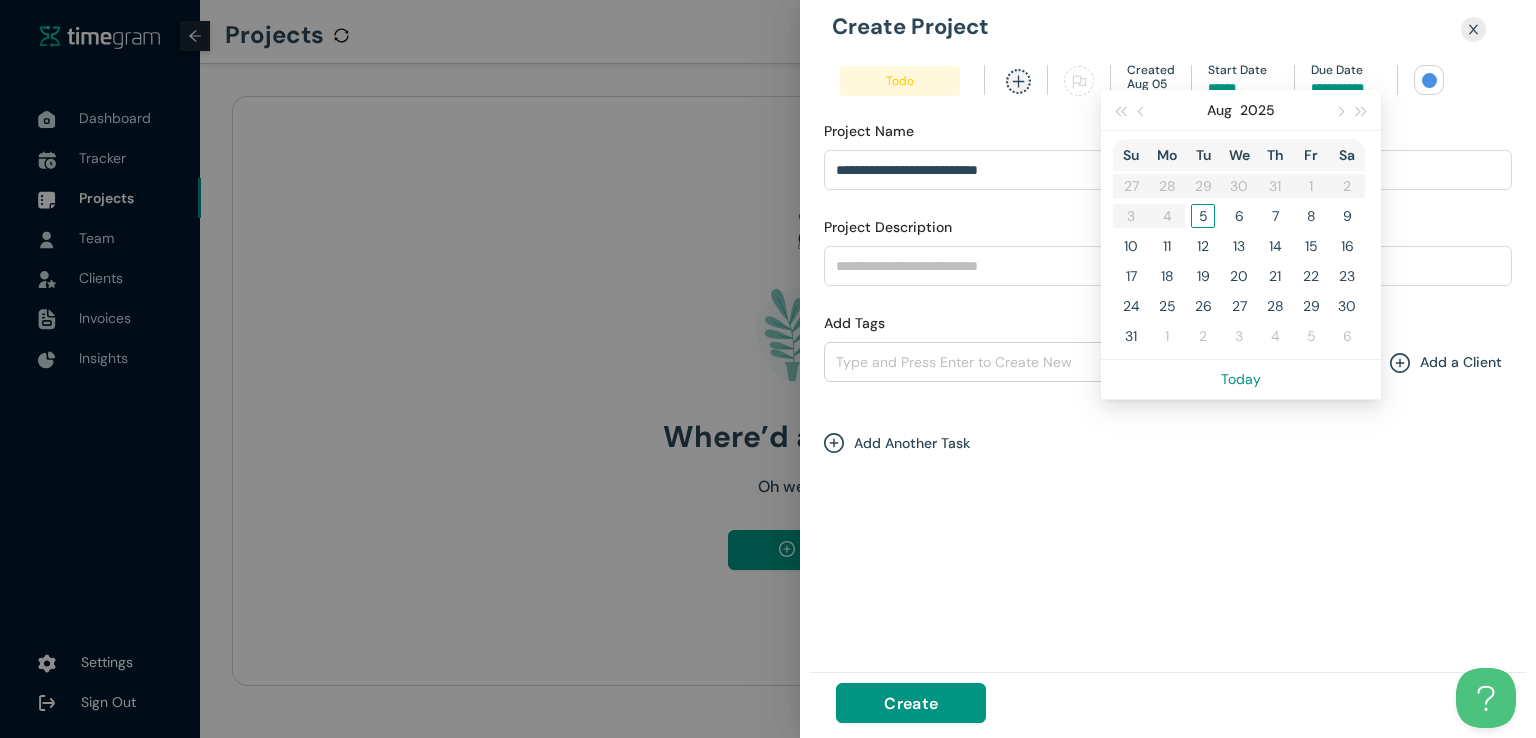 click at bounding box center (1346, 88) 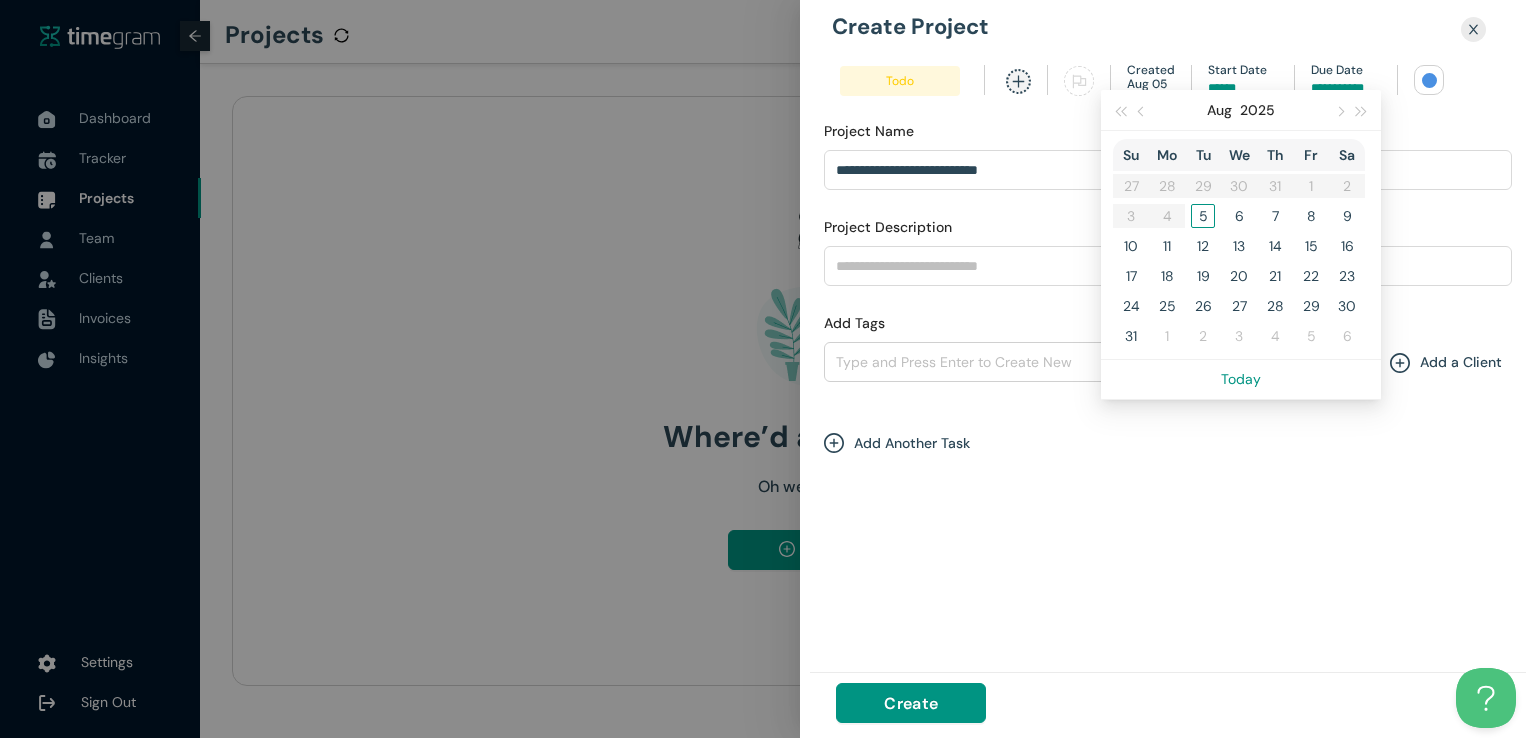 type on "*****" 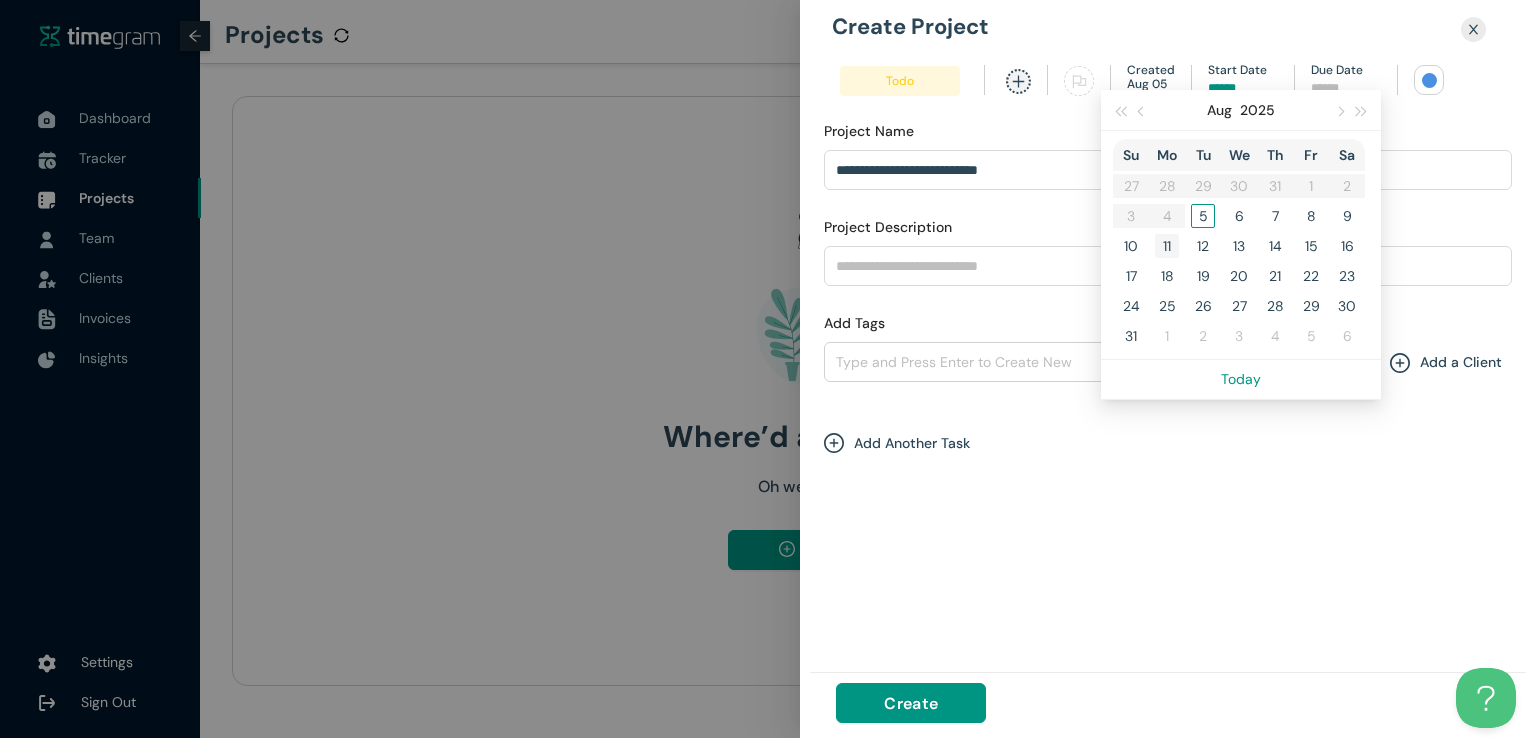 type on "******" 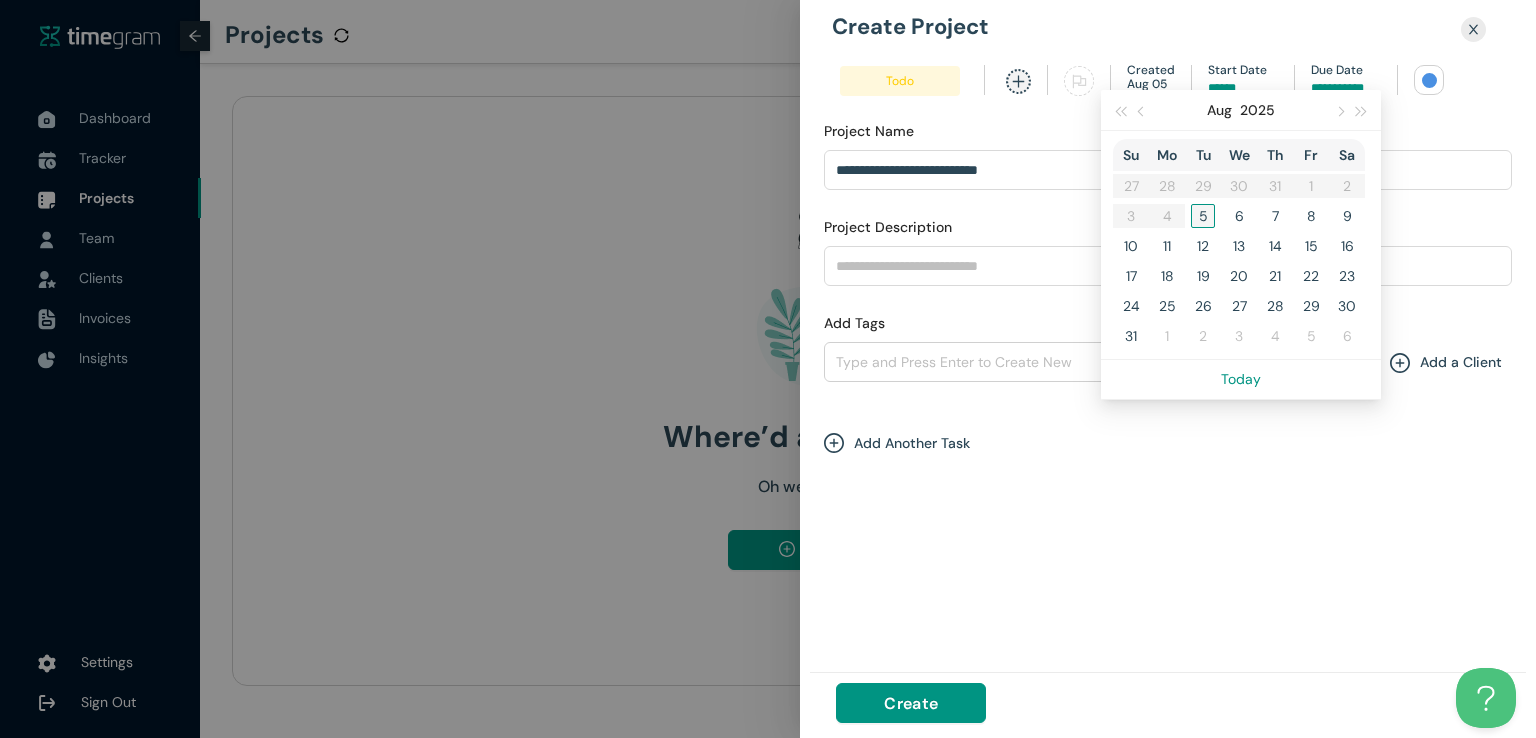 type on "*****" 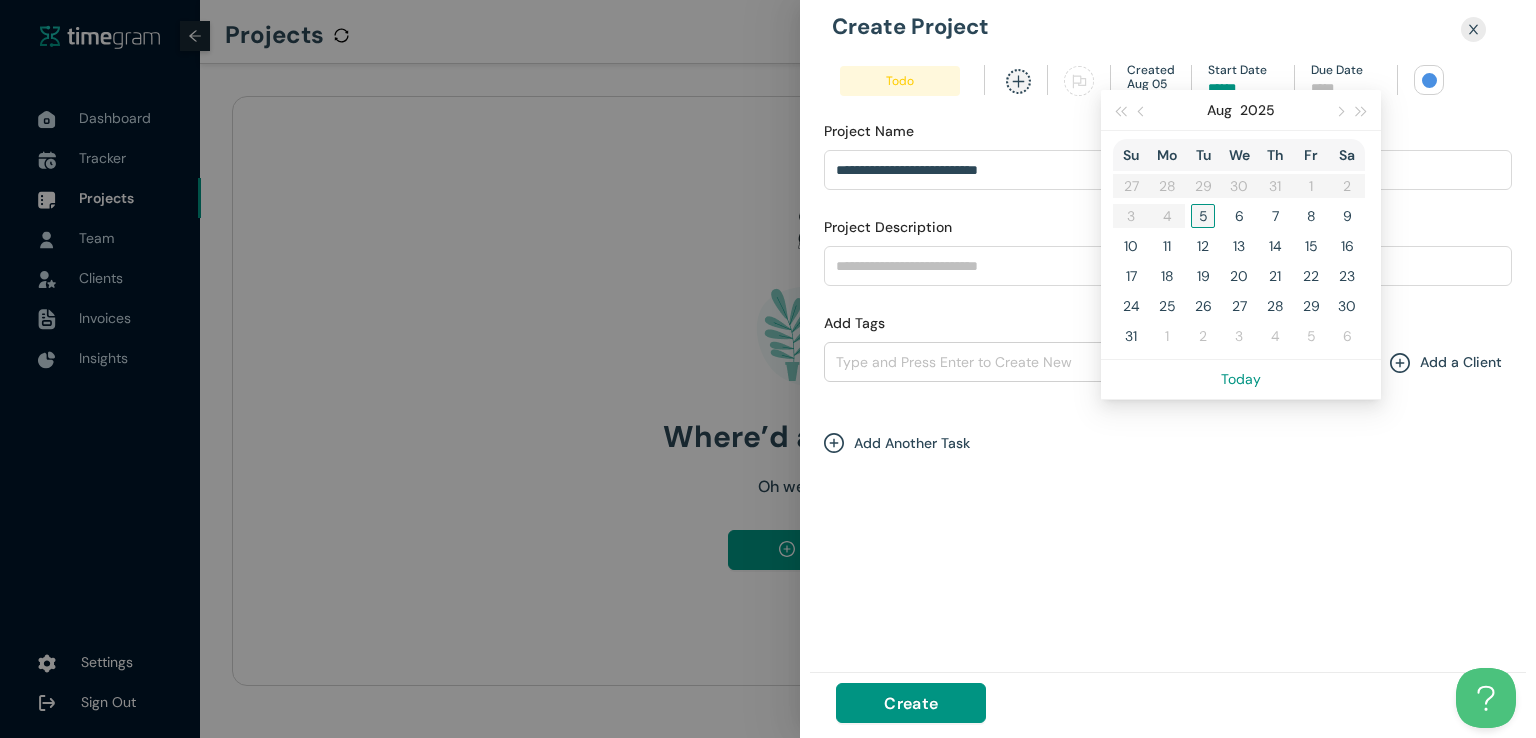 click on "5" at bounding box center [1203, 216] 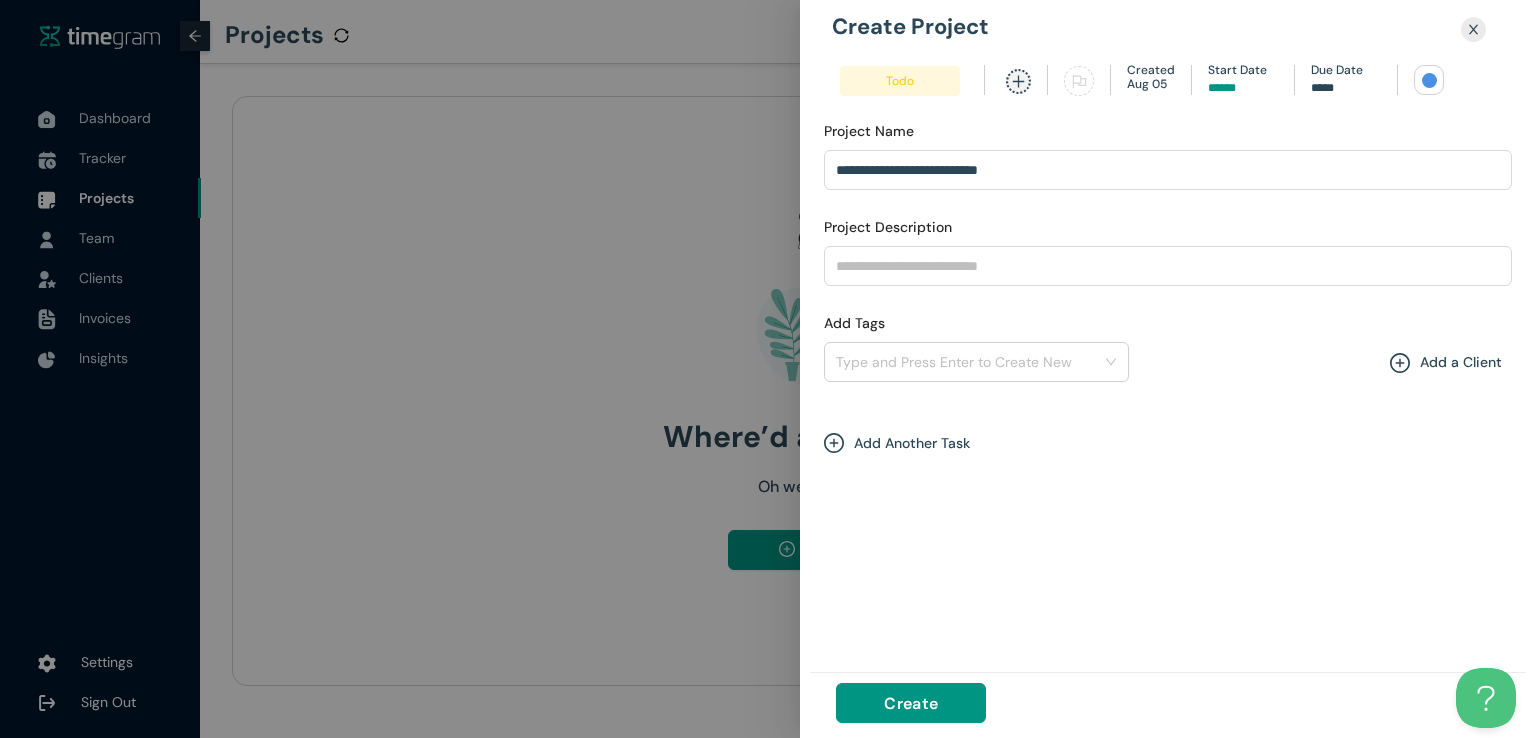 click at bounding box center [1429, 80] 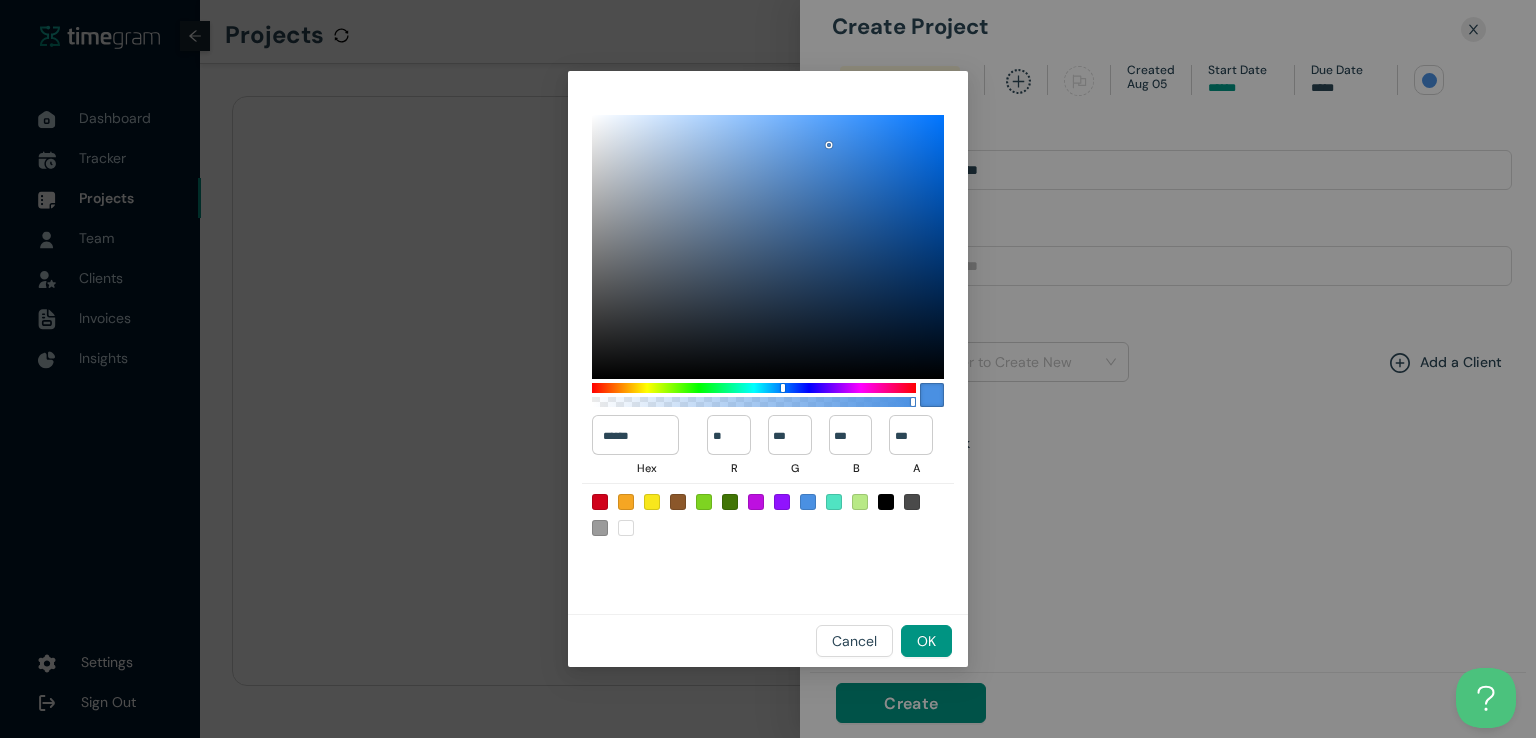 click at bounding box center (730, 502) 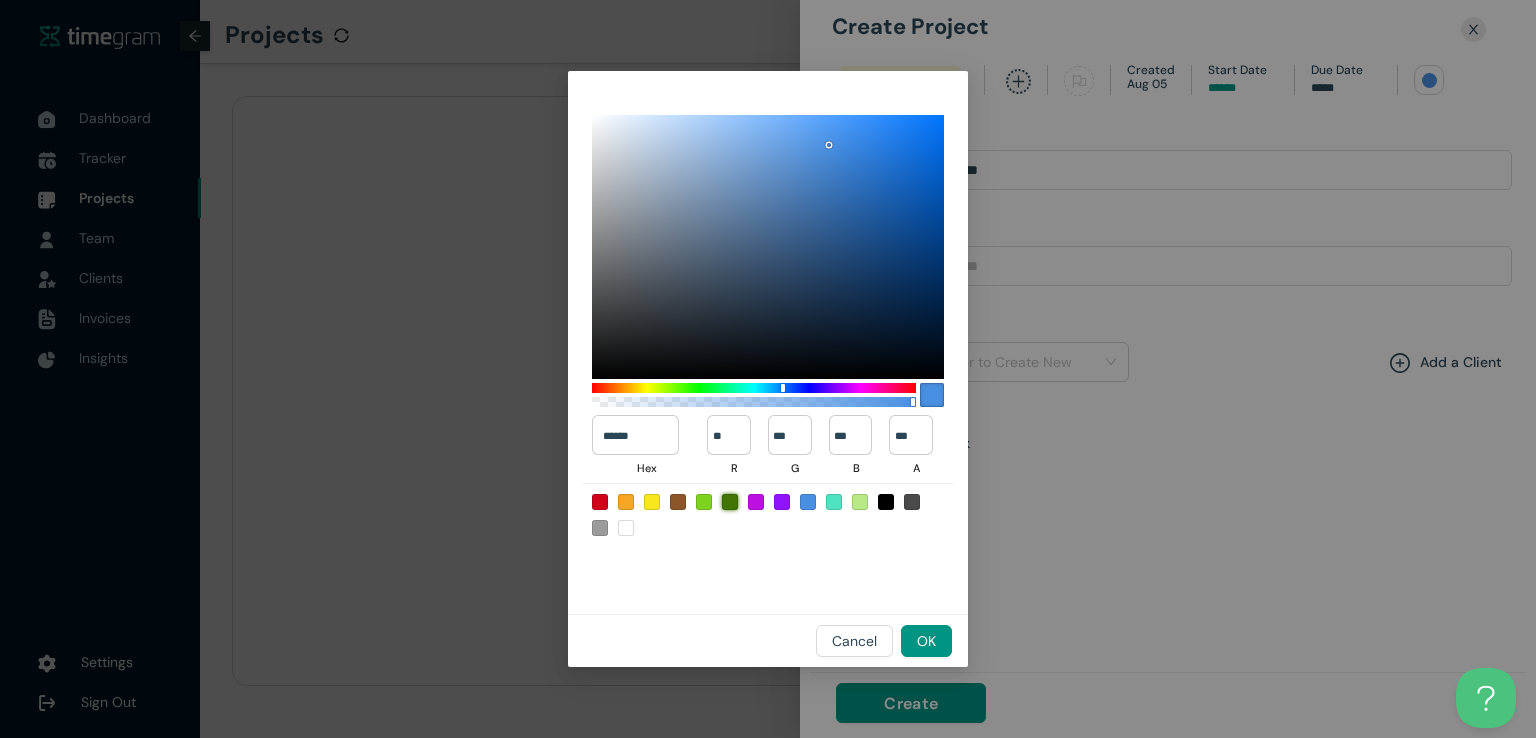 type on "******" 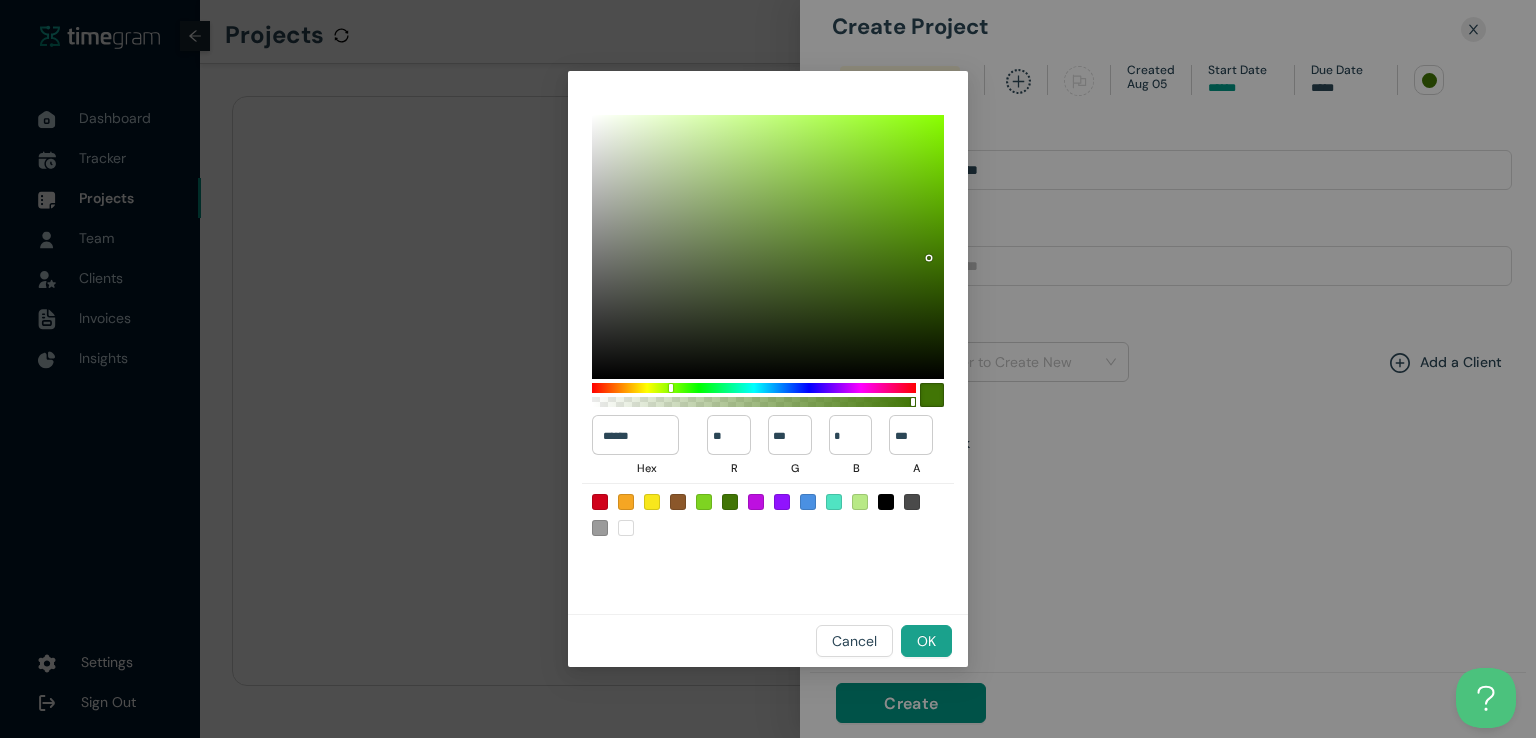 click on "OK" at bounding box center (926, 641) 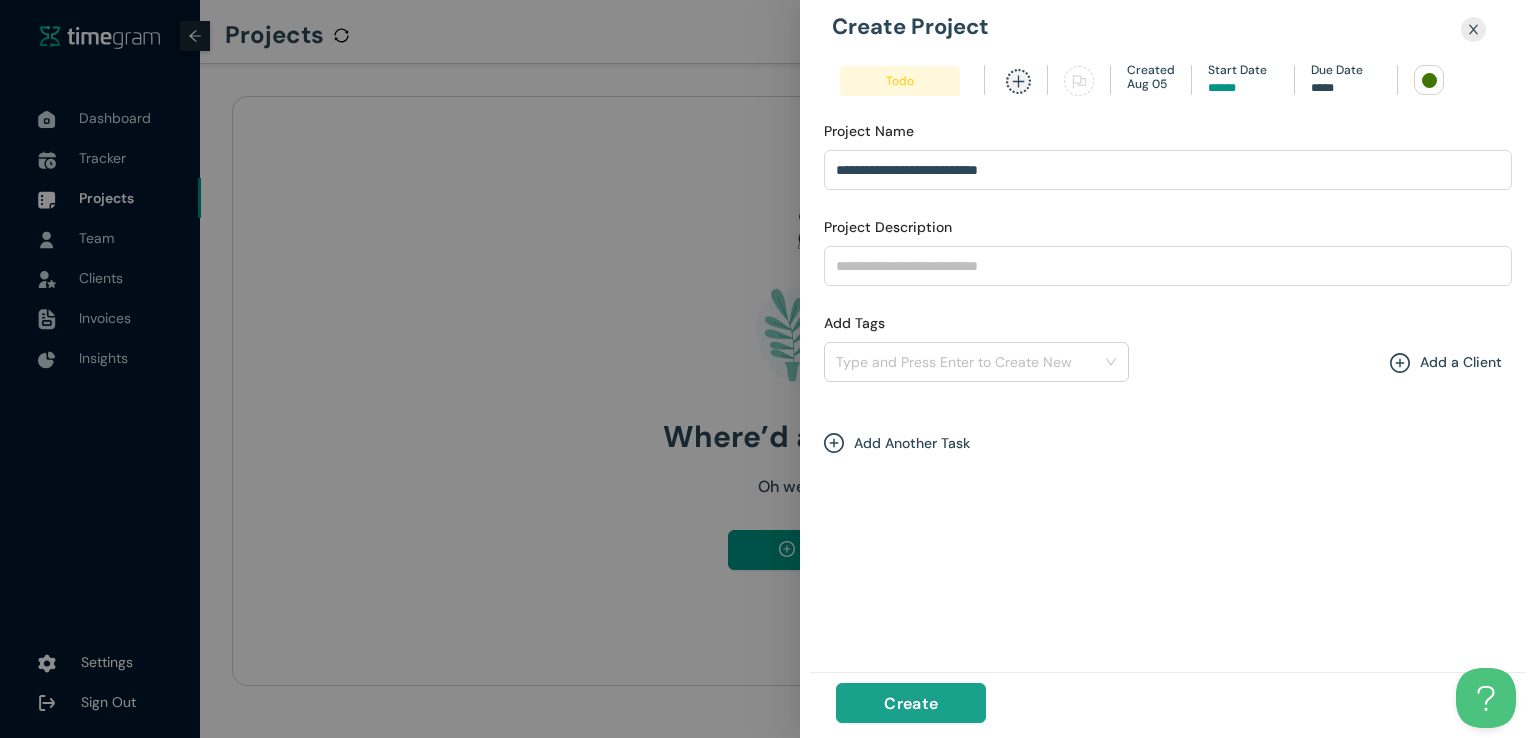 click on "Create" at bounding box center [911, 703] 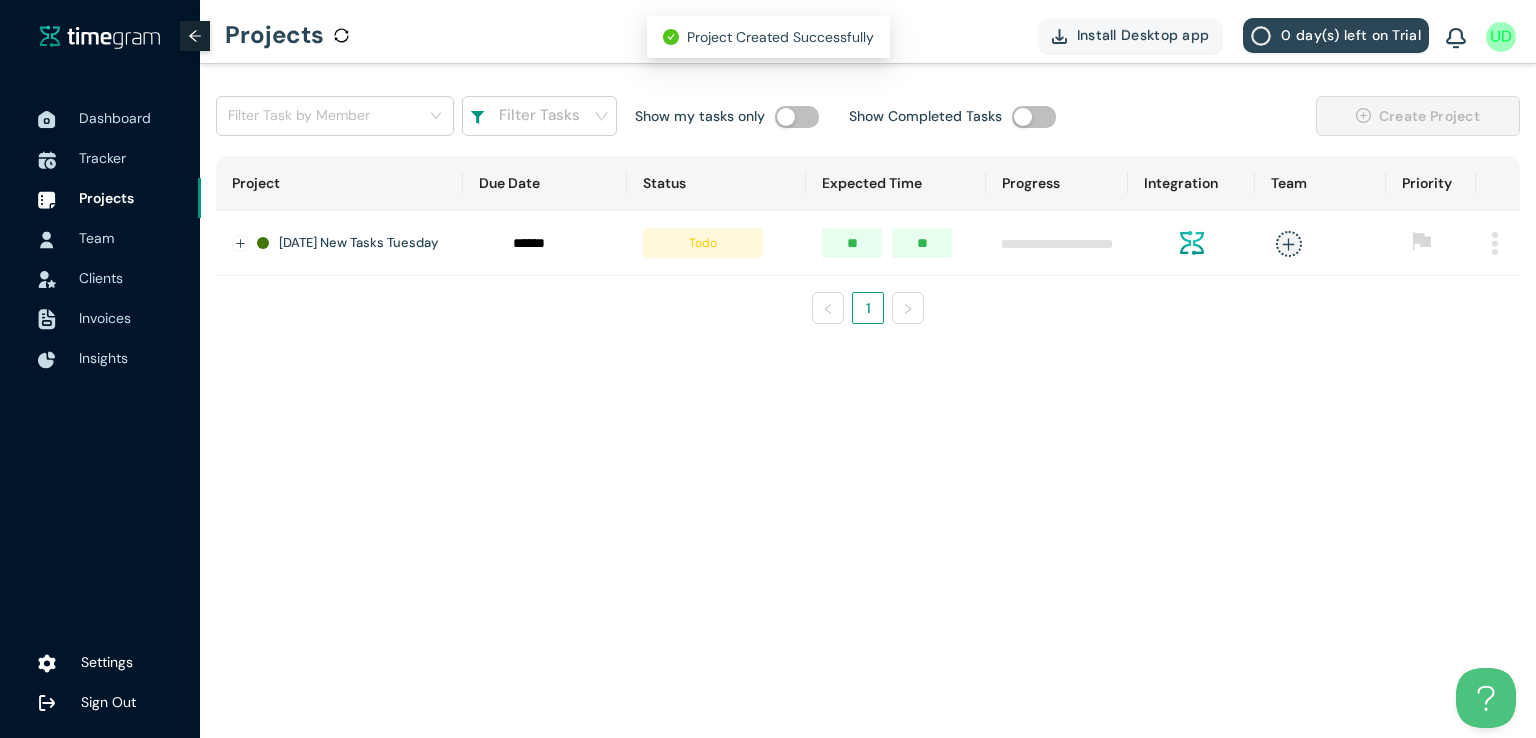 click on "[DATE] New Tasks Tuesday" at bounding box center [339, 243] 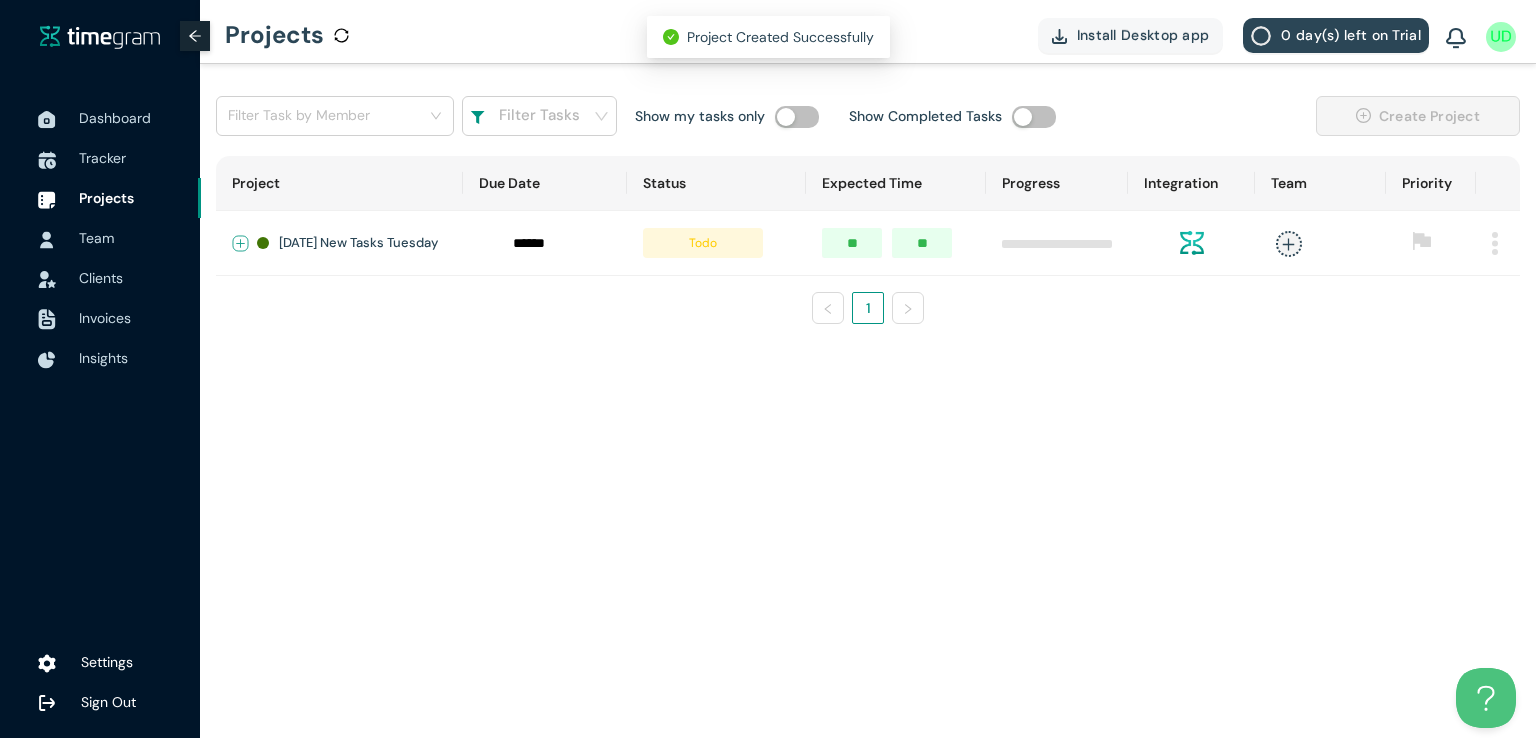 click at bounding box center (241, 244) 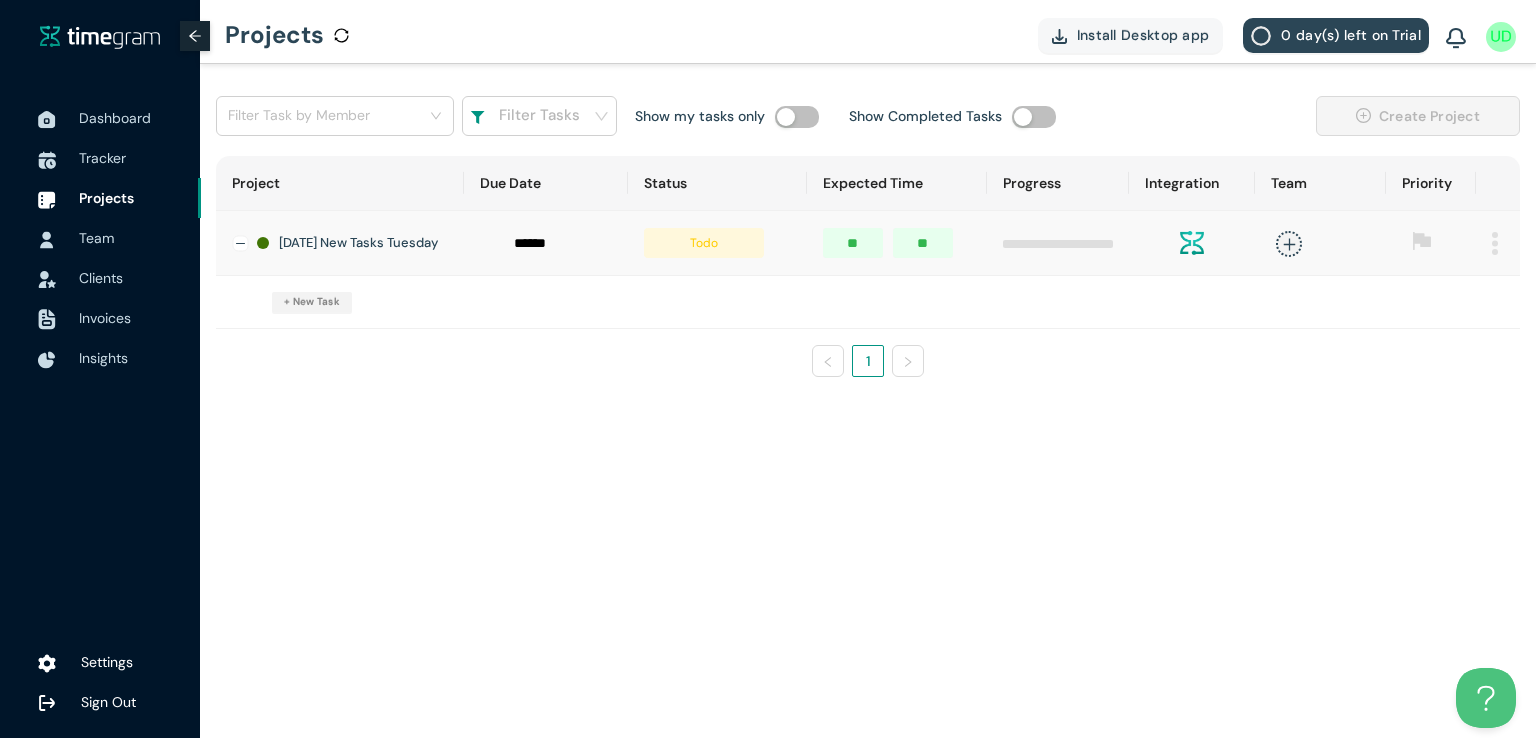 click on "+ New Task" at bounding box center (312, 302) 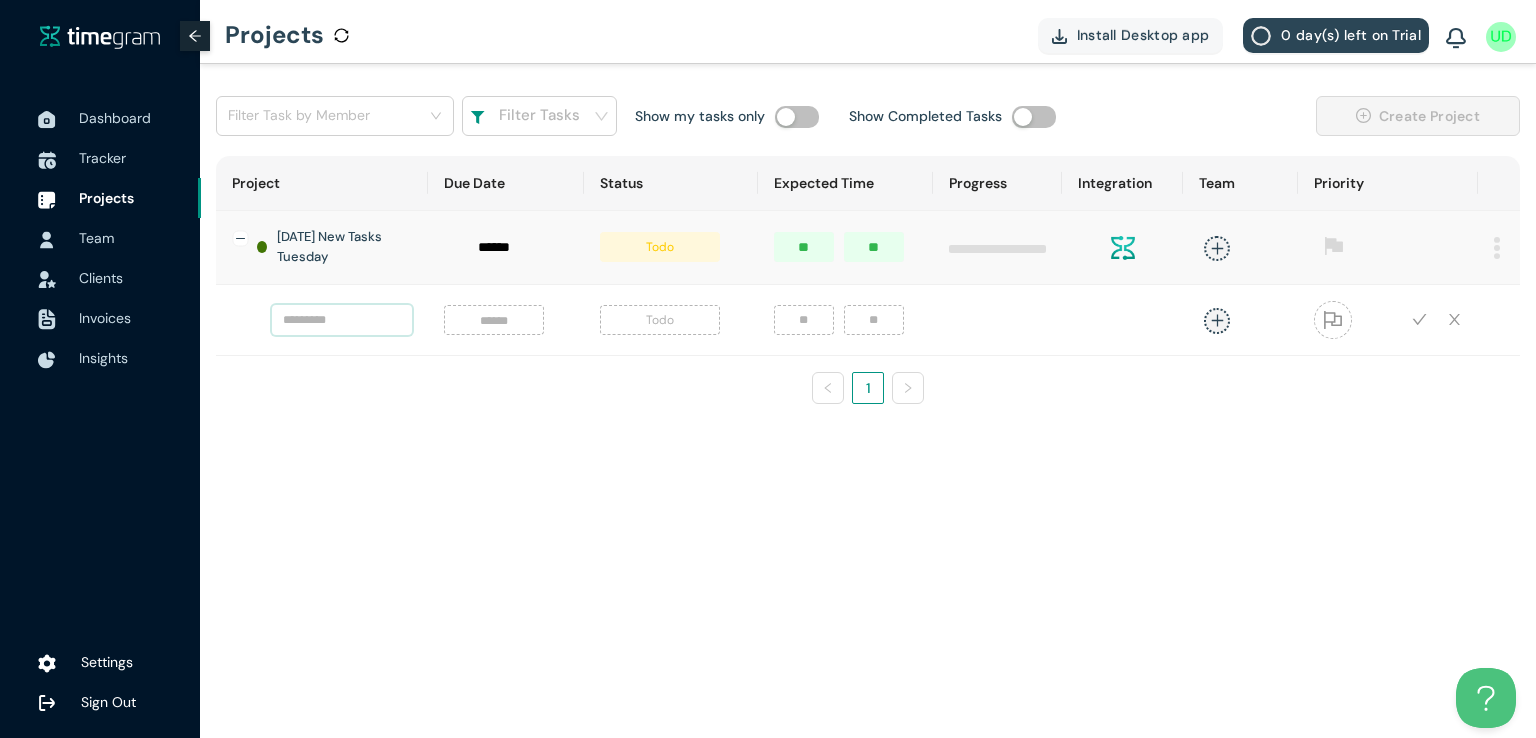 click at bounding box center [342, 320] 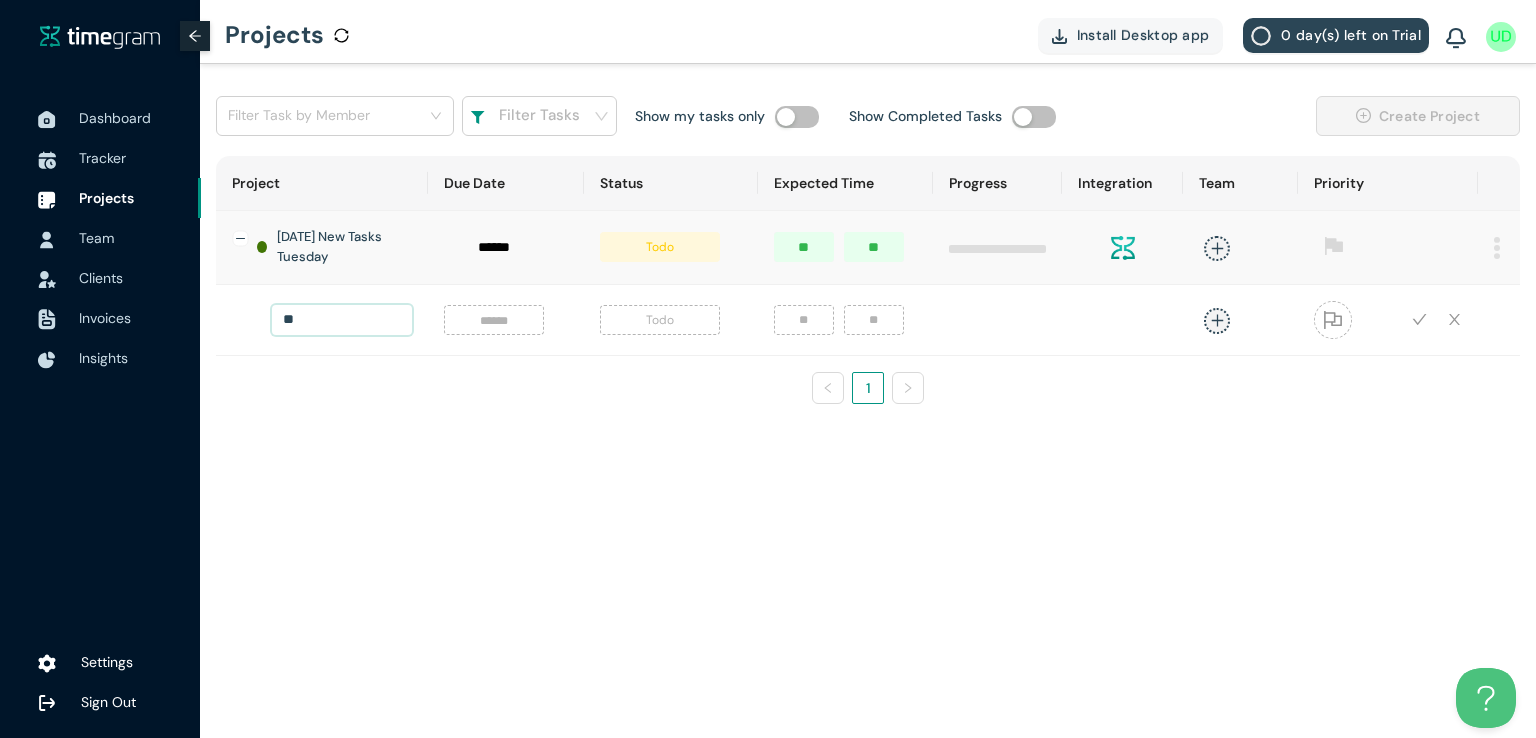 type on "*" 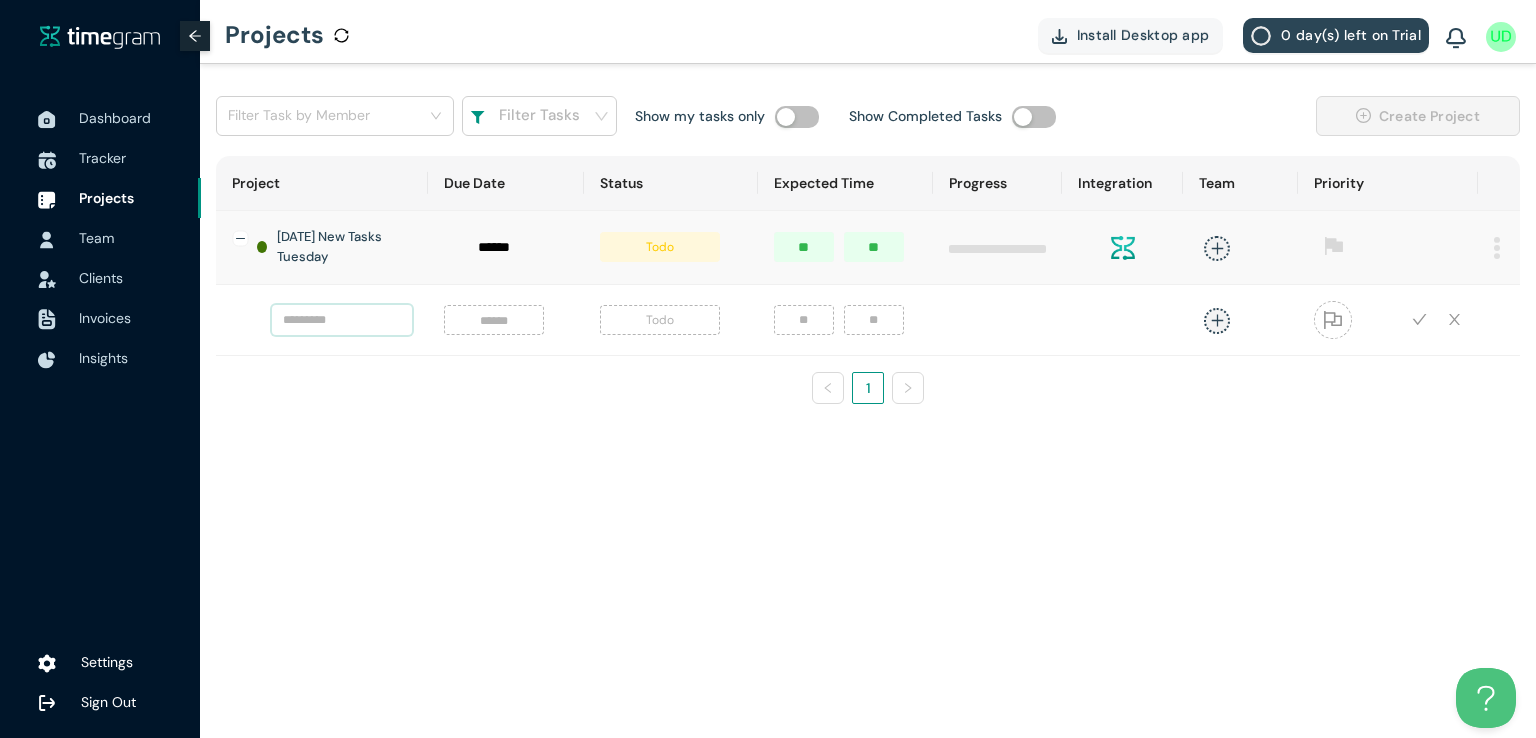 click at bounding box center (342, 320) 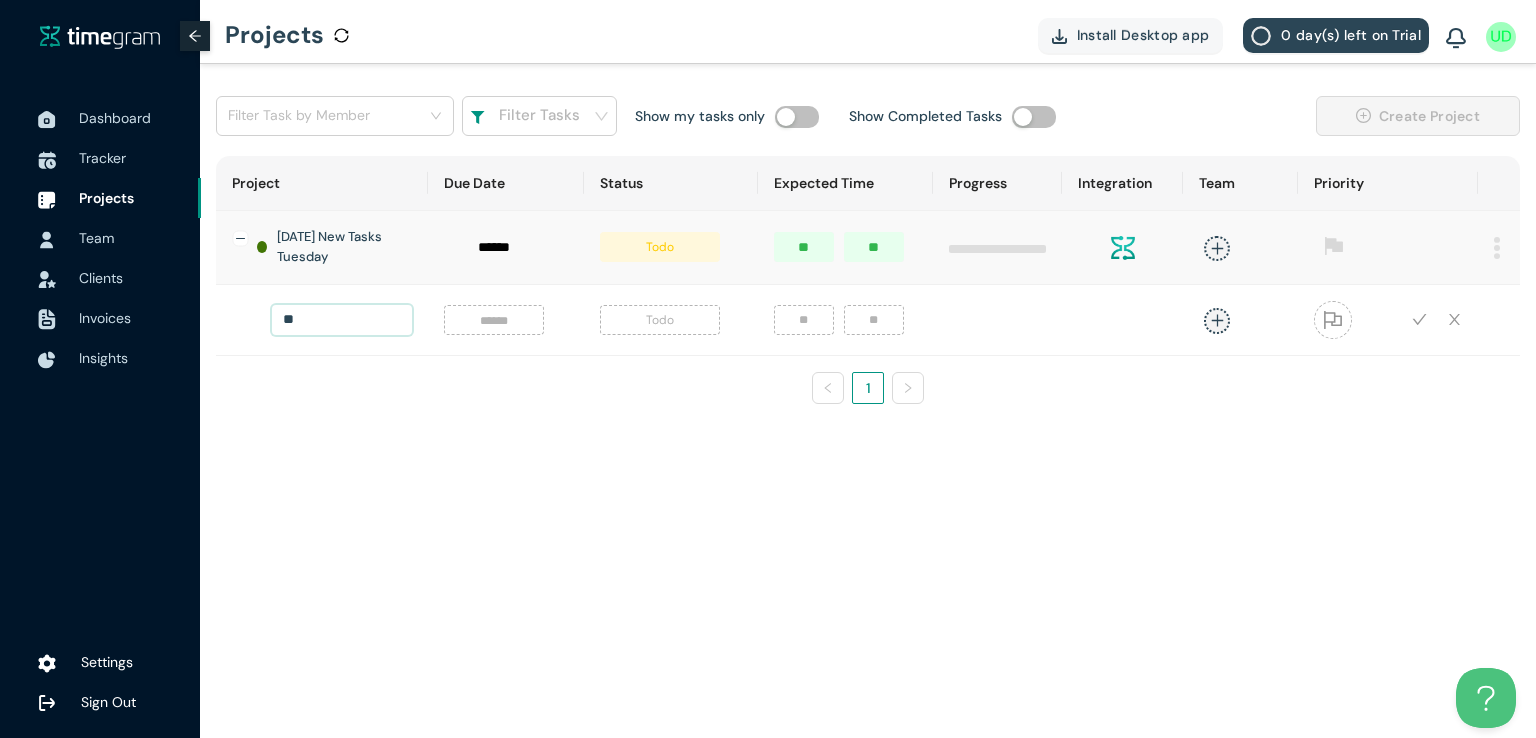 type on "*" 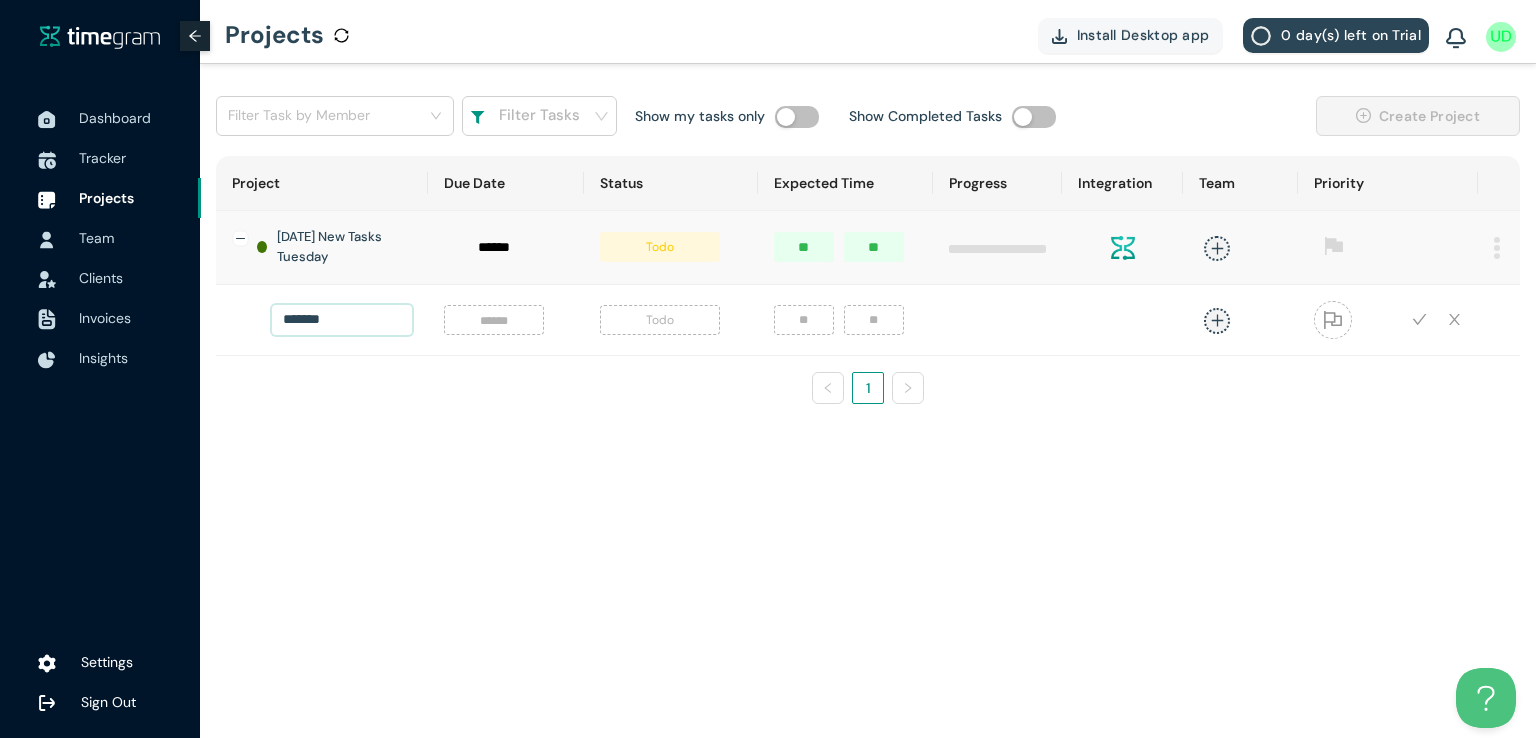 type on "*******" 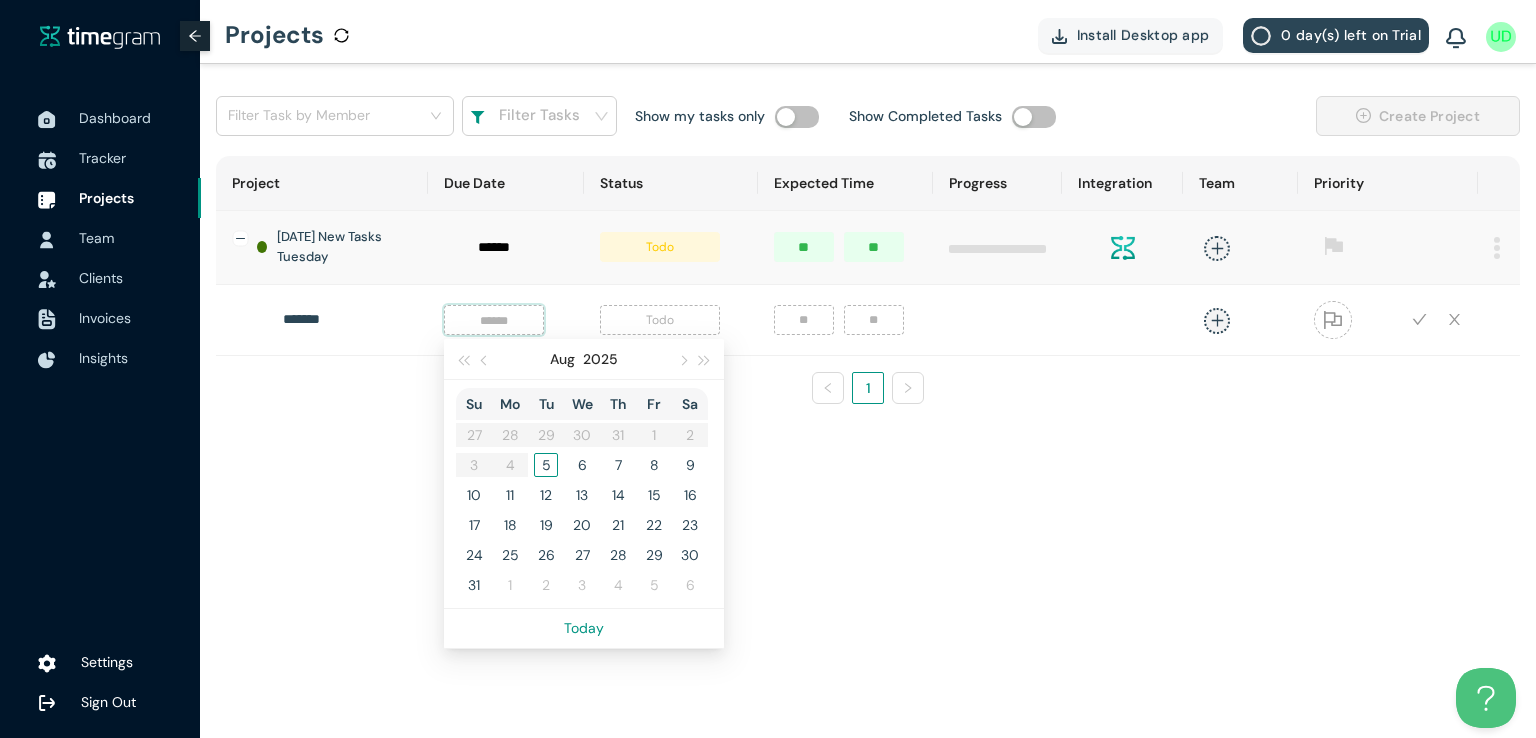 click at bounding box center [494, 320] 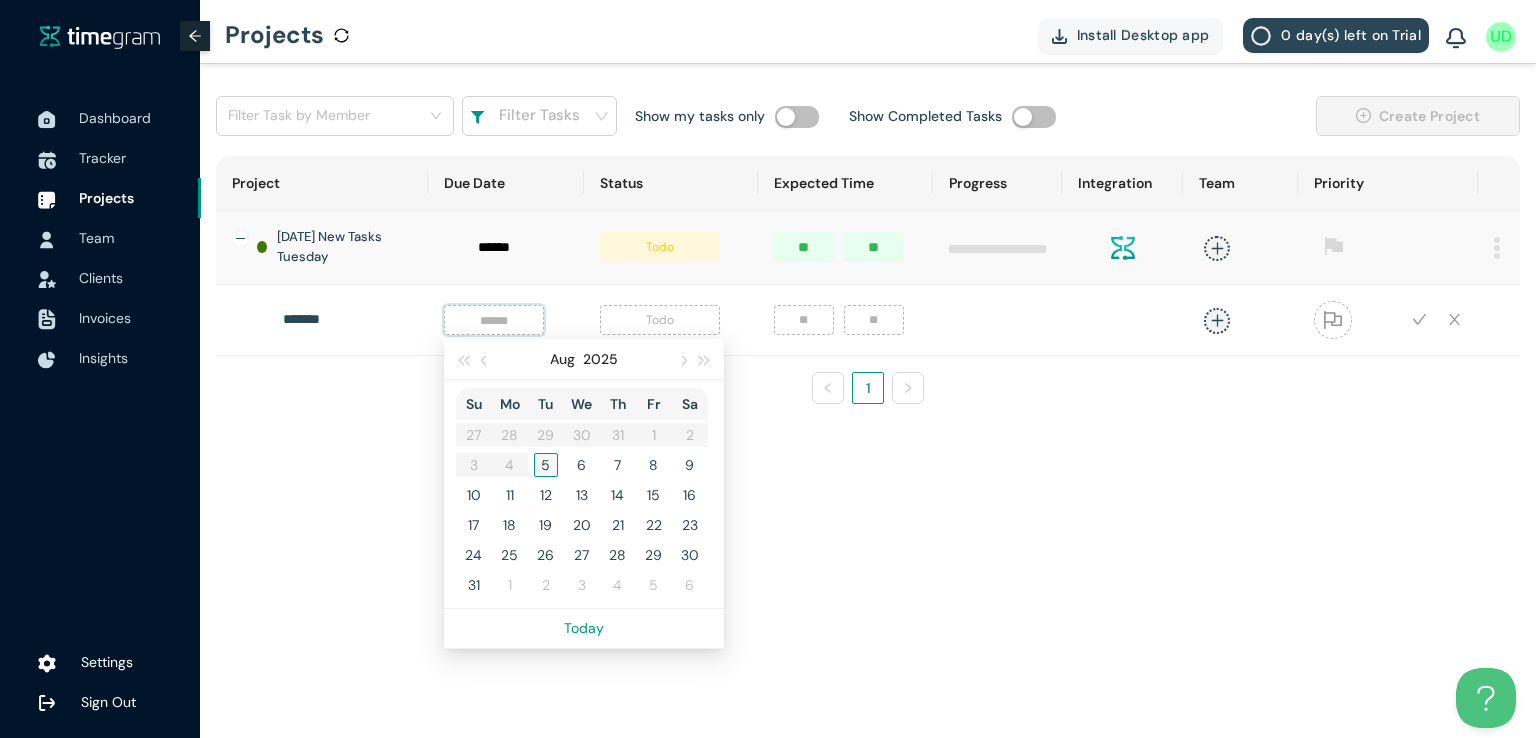 type on "*****" 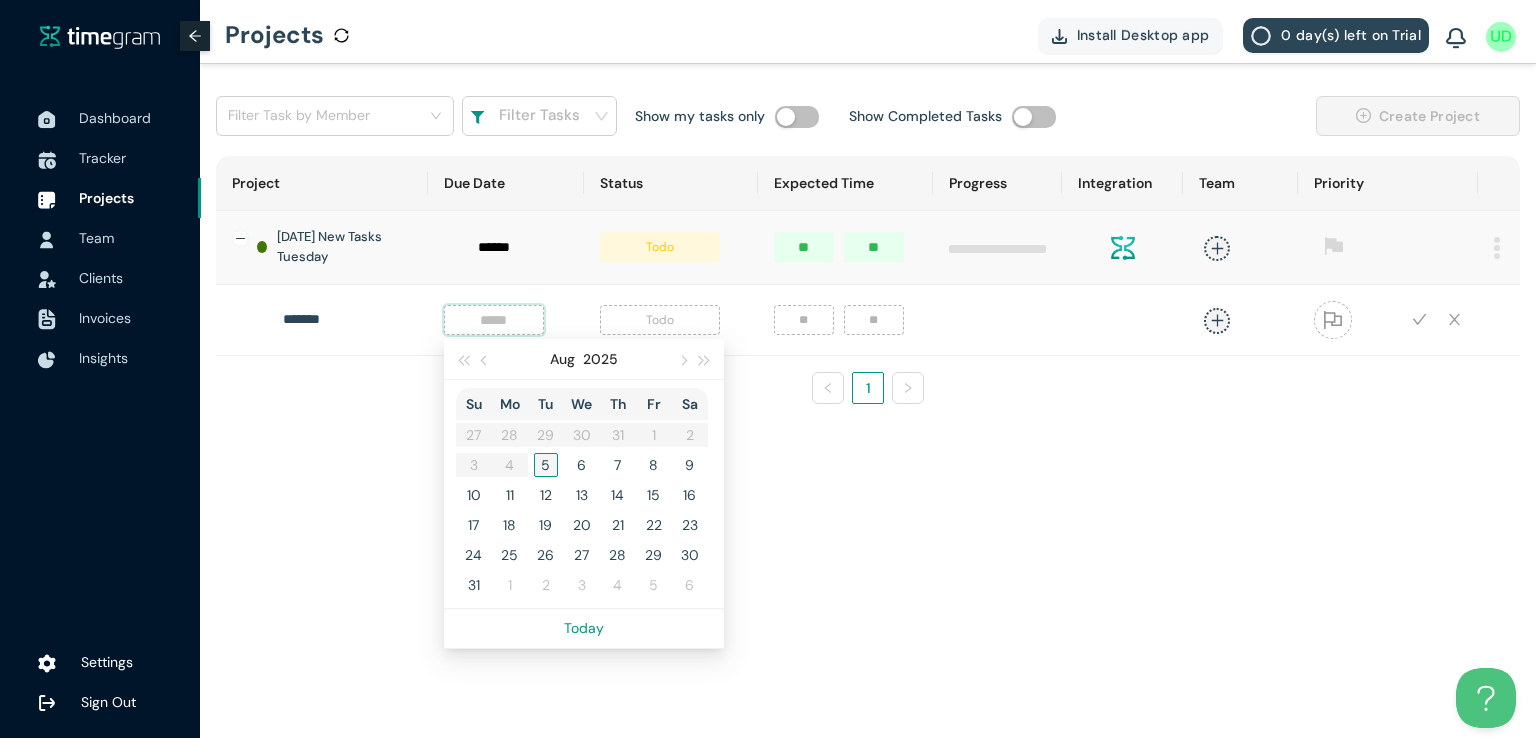 click on "5" at bounding box center [546, 465] 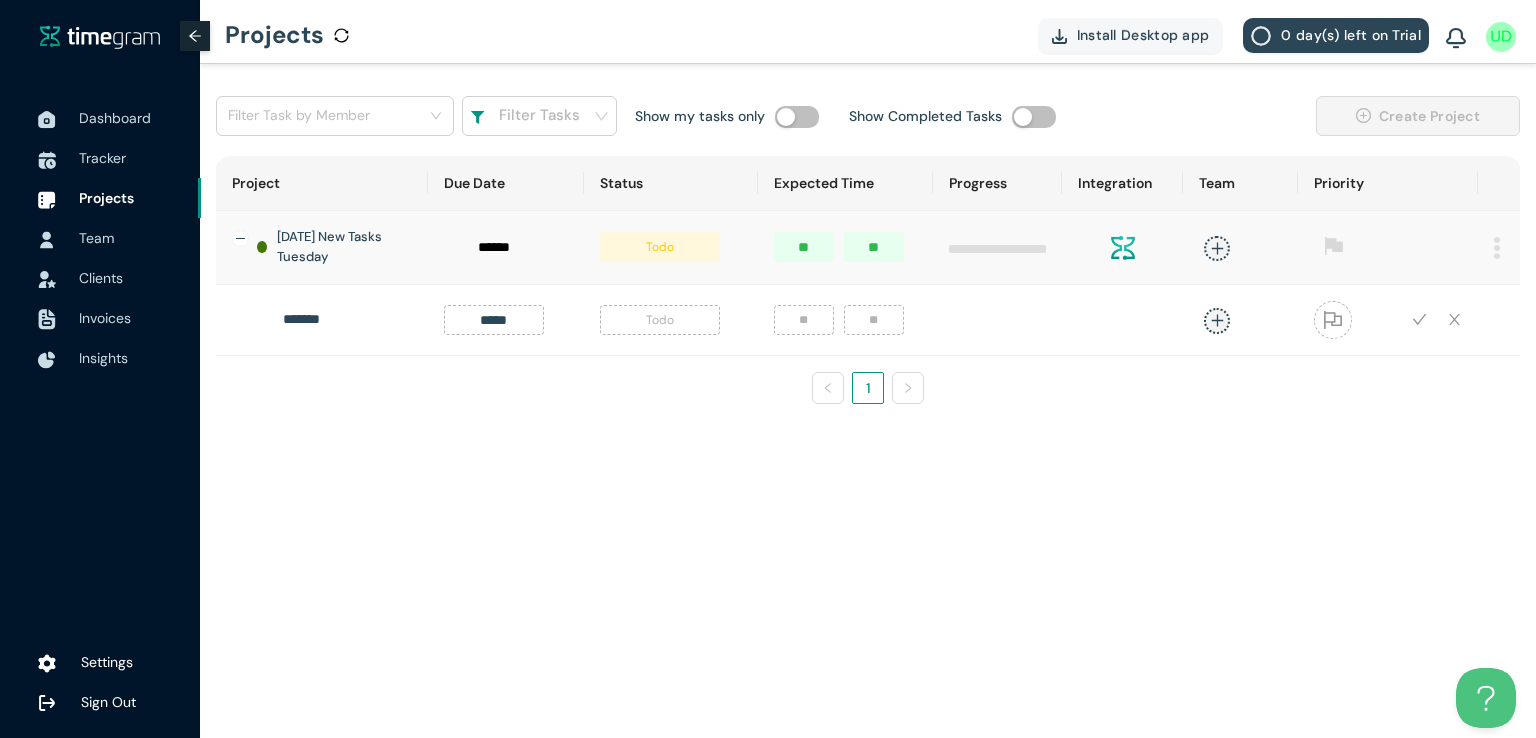 click on "Todo" at bounding box center [660, 320] 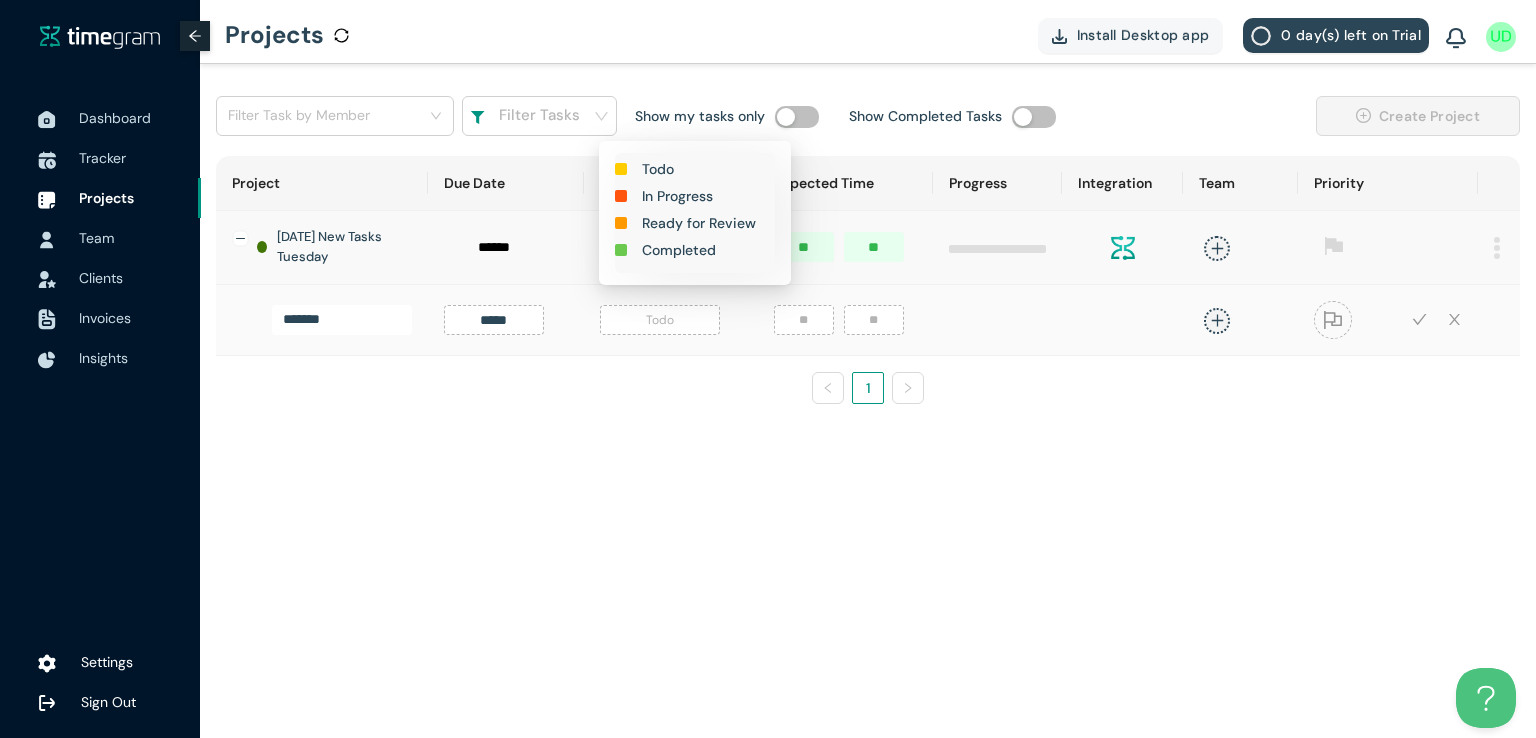 click on "In Progress" at bounding box center (677, 196) 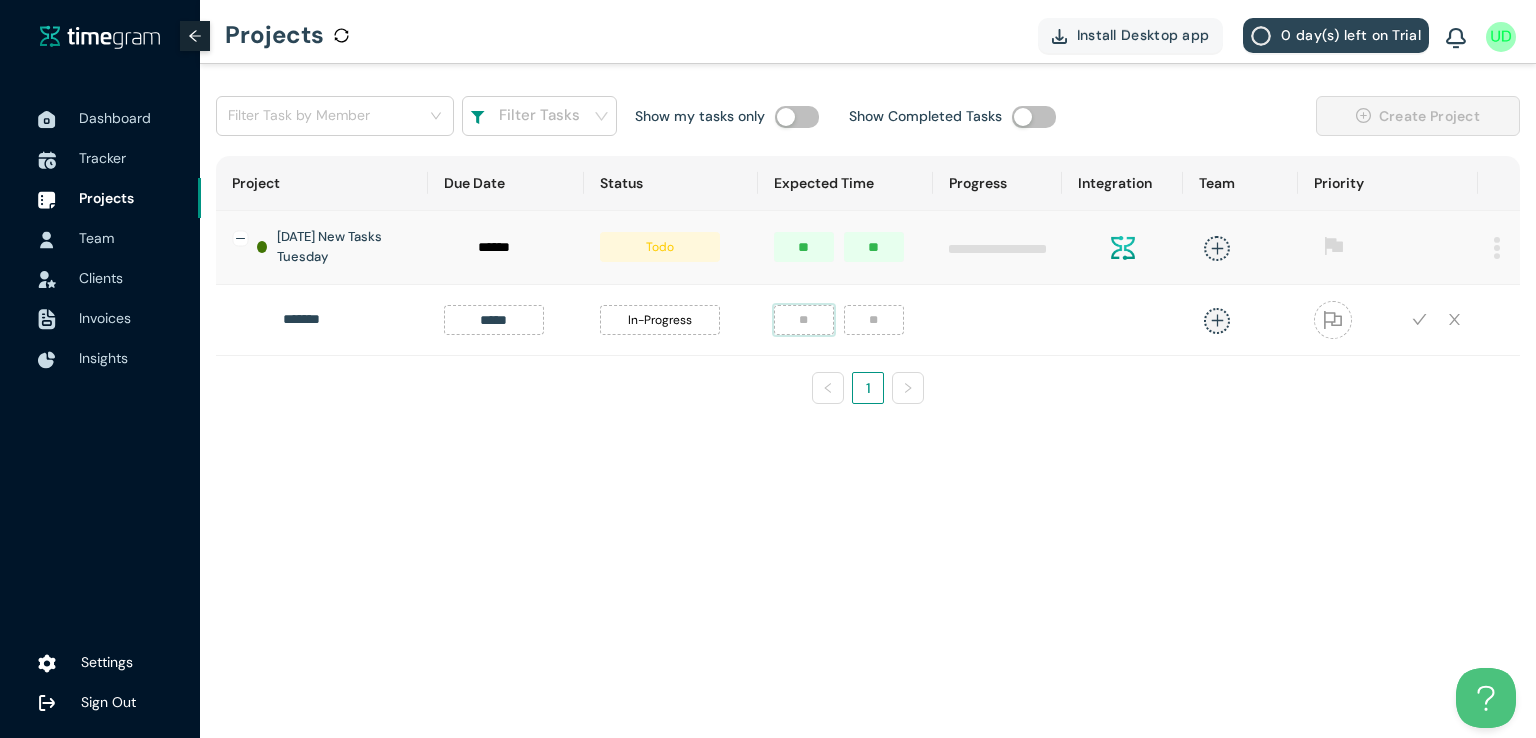 click at bounding box center (804, 320) 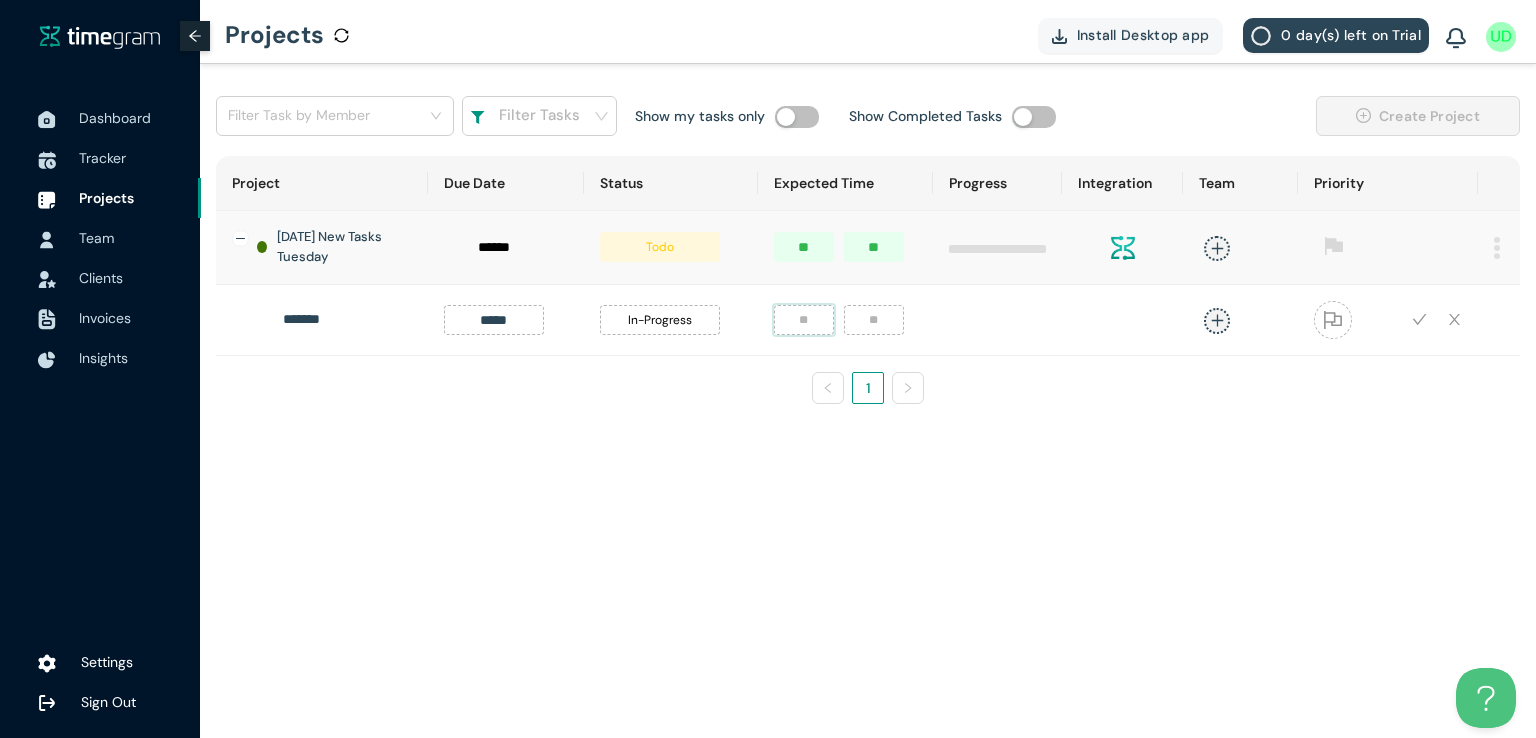 type on "*" 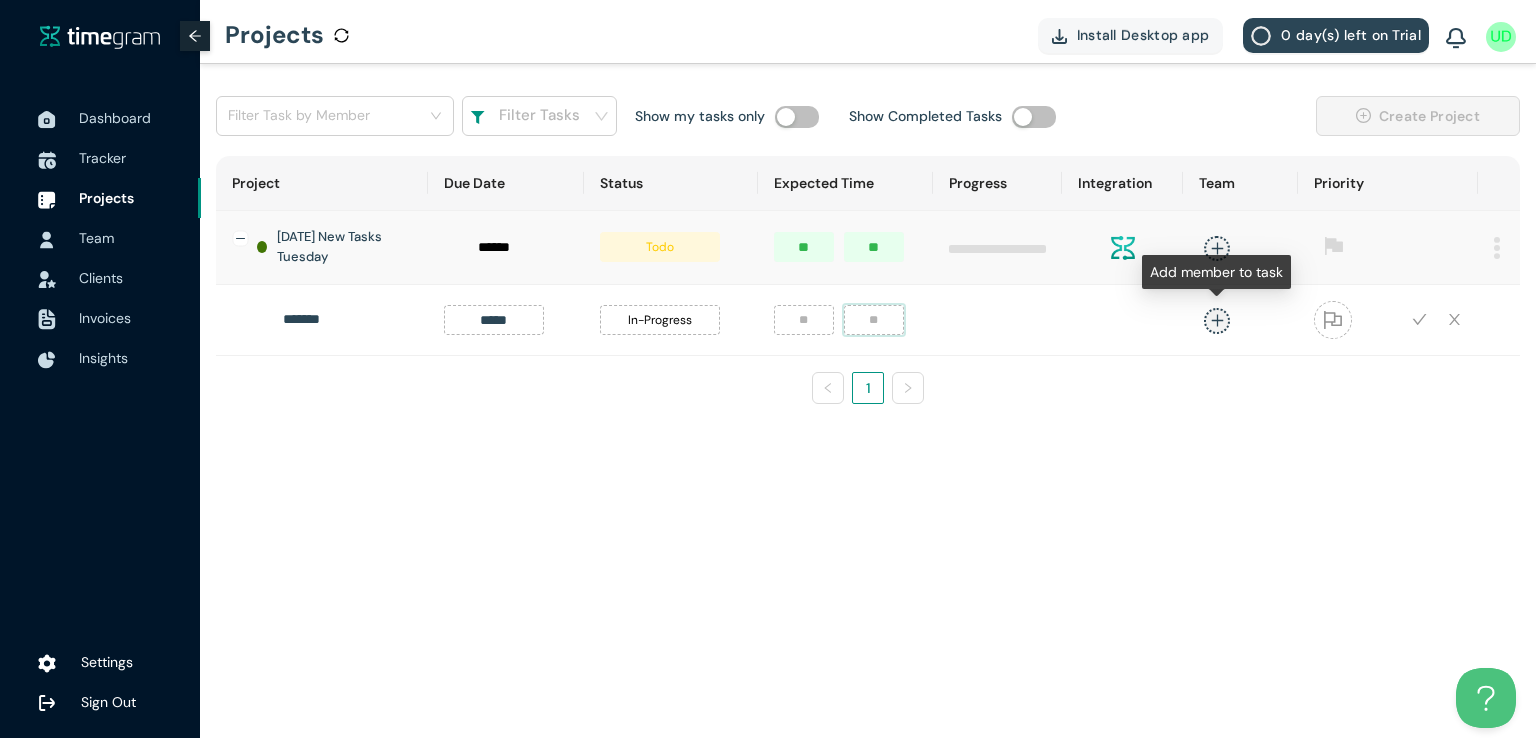 type on "**" 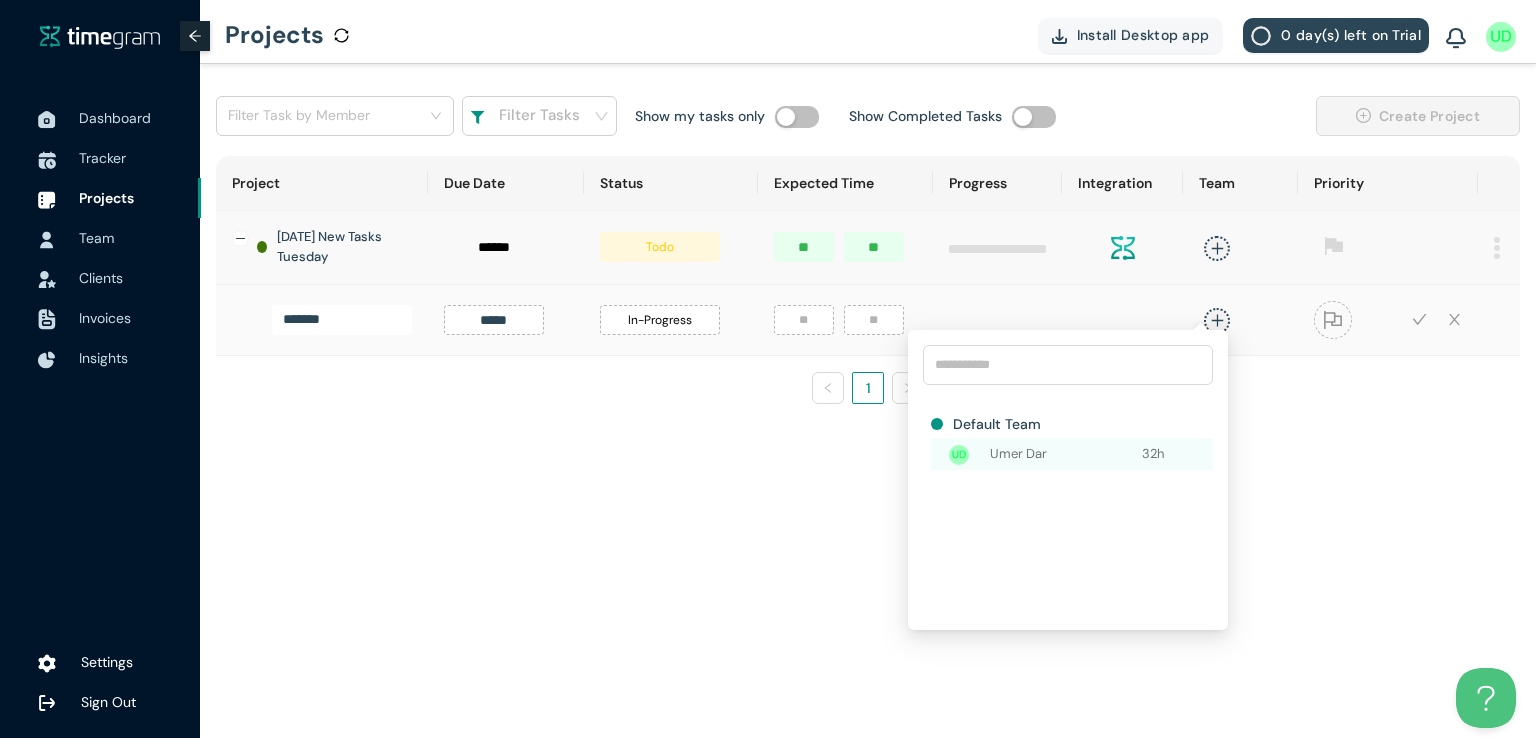 click on "Umer Dar" at bounding box center [1066, 454] 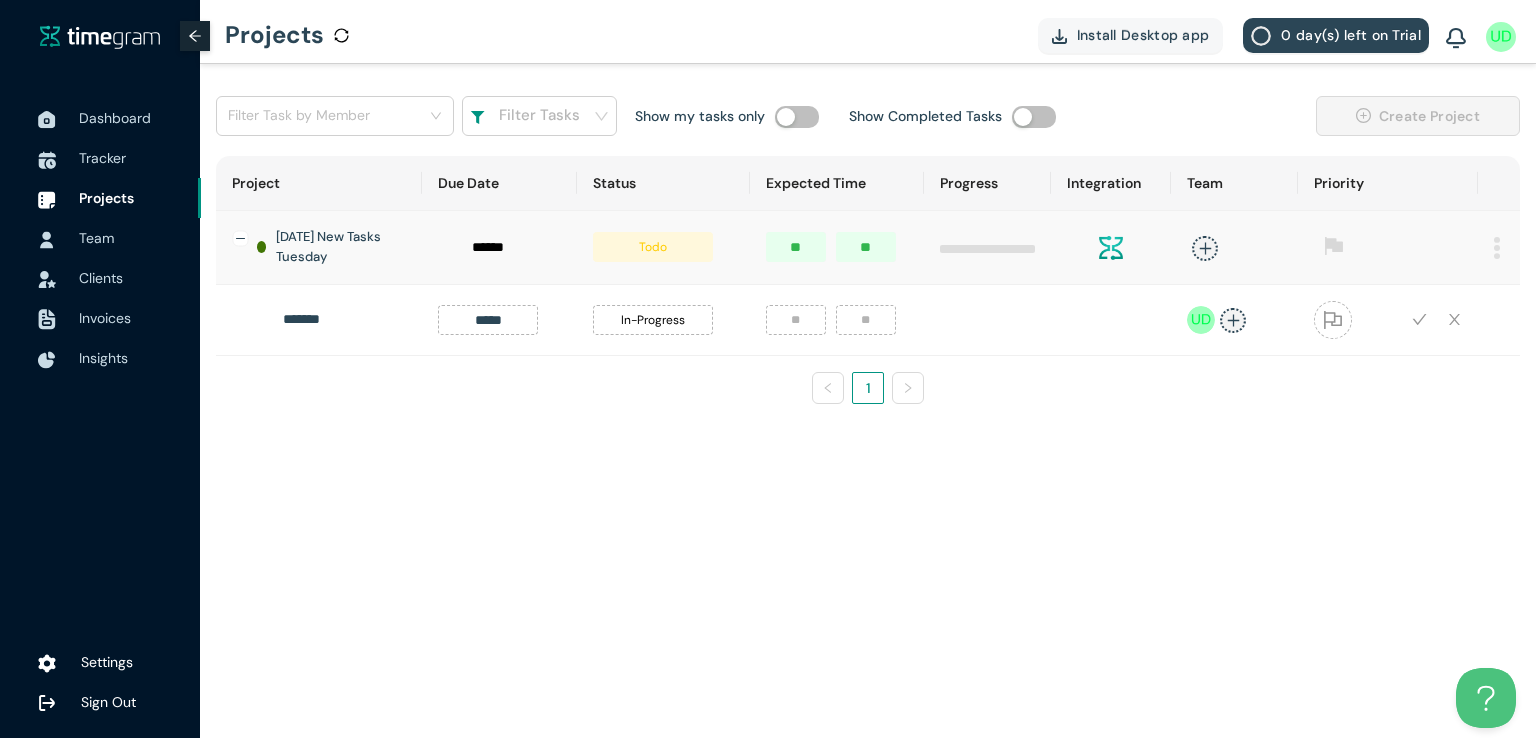 click on "Filter Task by Member Filter Tasks  Show my tasks only  Show Completed Tasks  Create Project Project Due Date Status Expected Time Progress Integration Team Priority [DATE] New Tasks Tuesday  todo [PROJECT_NAME] [DATE] Su Mo Tu We Th Fr Sa 27 28 29 30 31 1 2 3 4 5 6 7 8 9 10 11 12 13 14 15 16 17 18 19 20 21 22 23 24 25 26 27 28 29 30 31 1 2 3 4 5 6 Today in-progress [PROJECT_NAME] [DATE] 1" at bounding box center [868, 258] 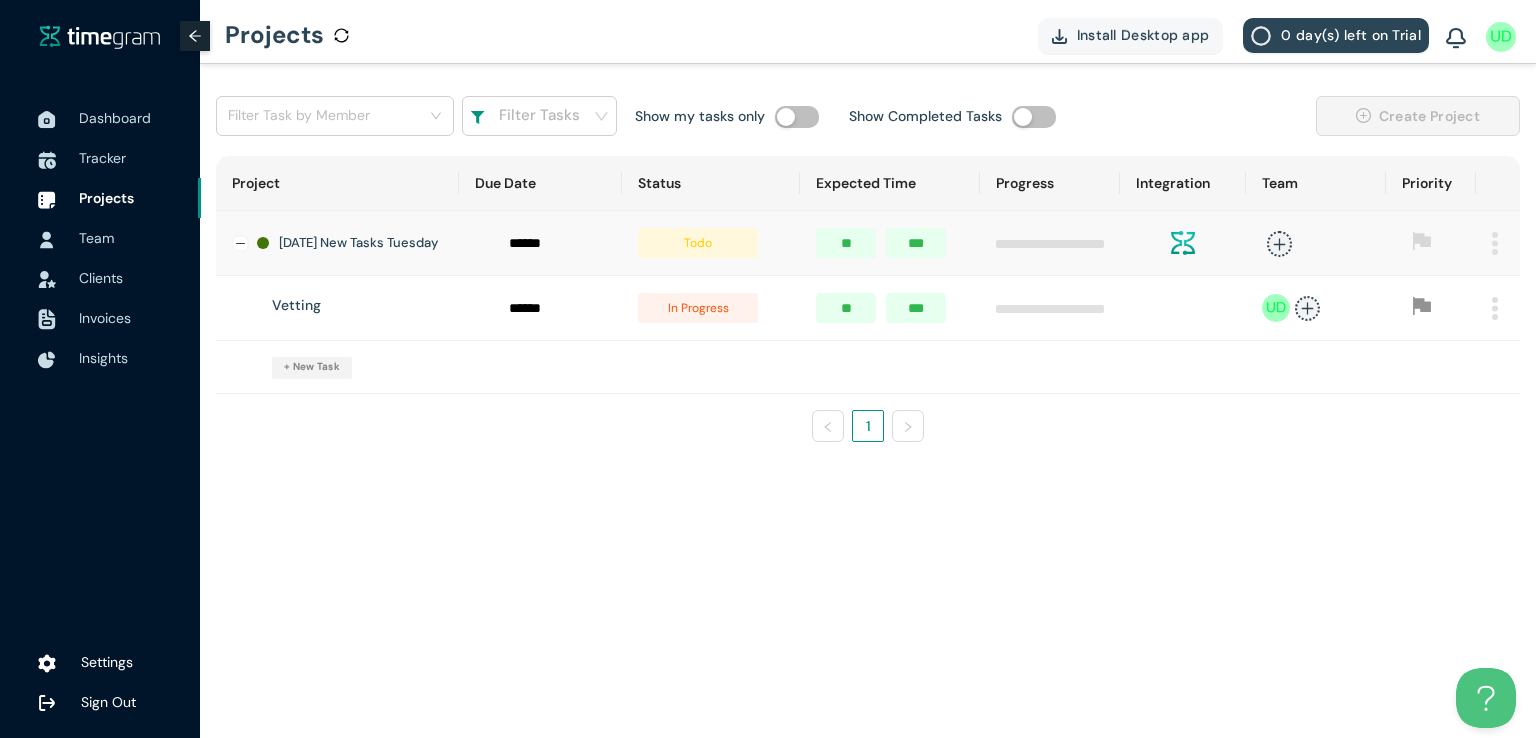 click on "todo" at bounding box center (698, 243) 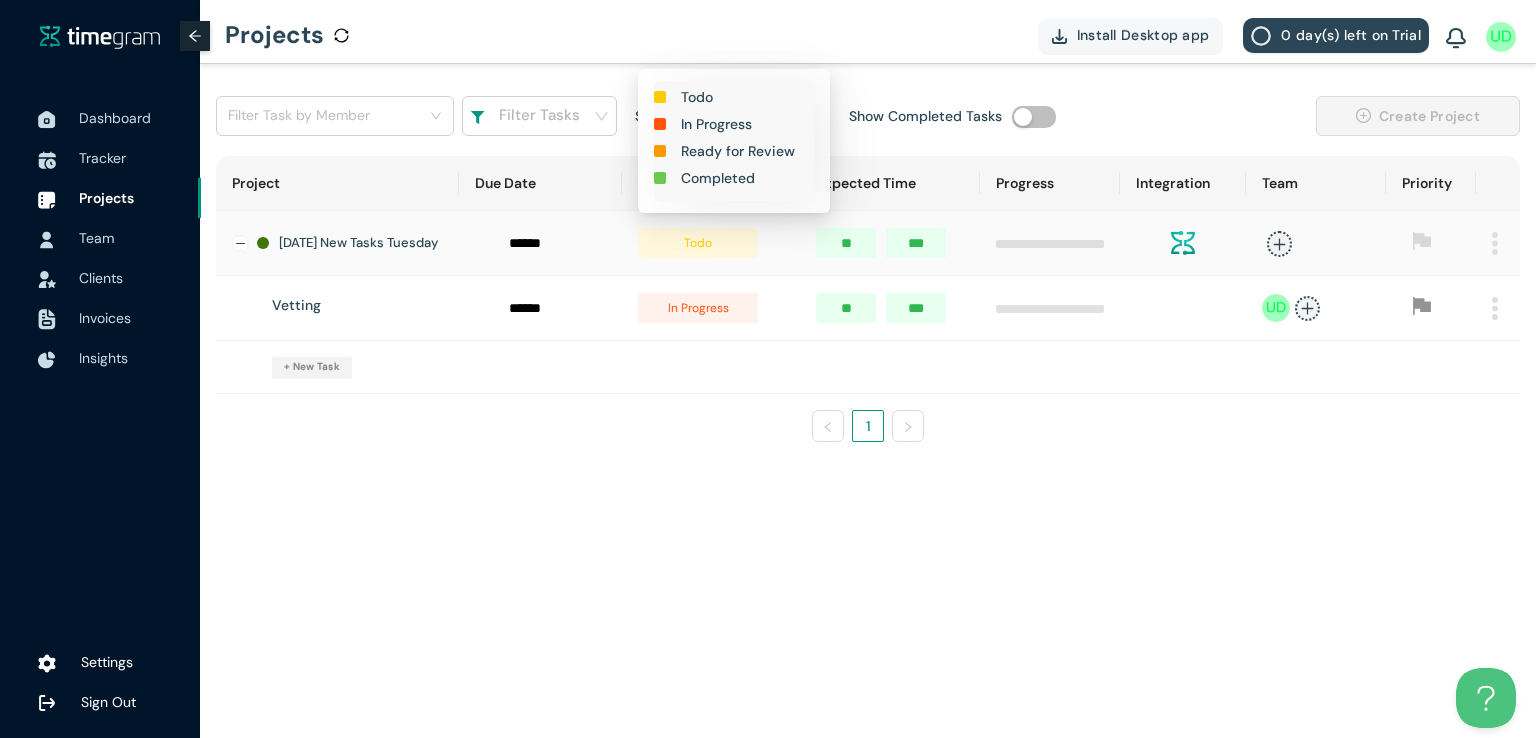 click on "In Progress" at bounding box center [716, 124] 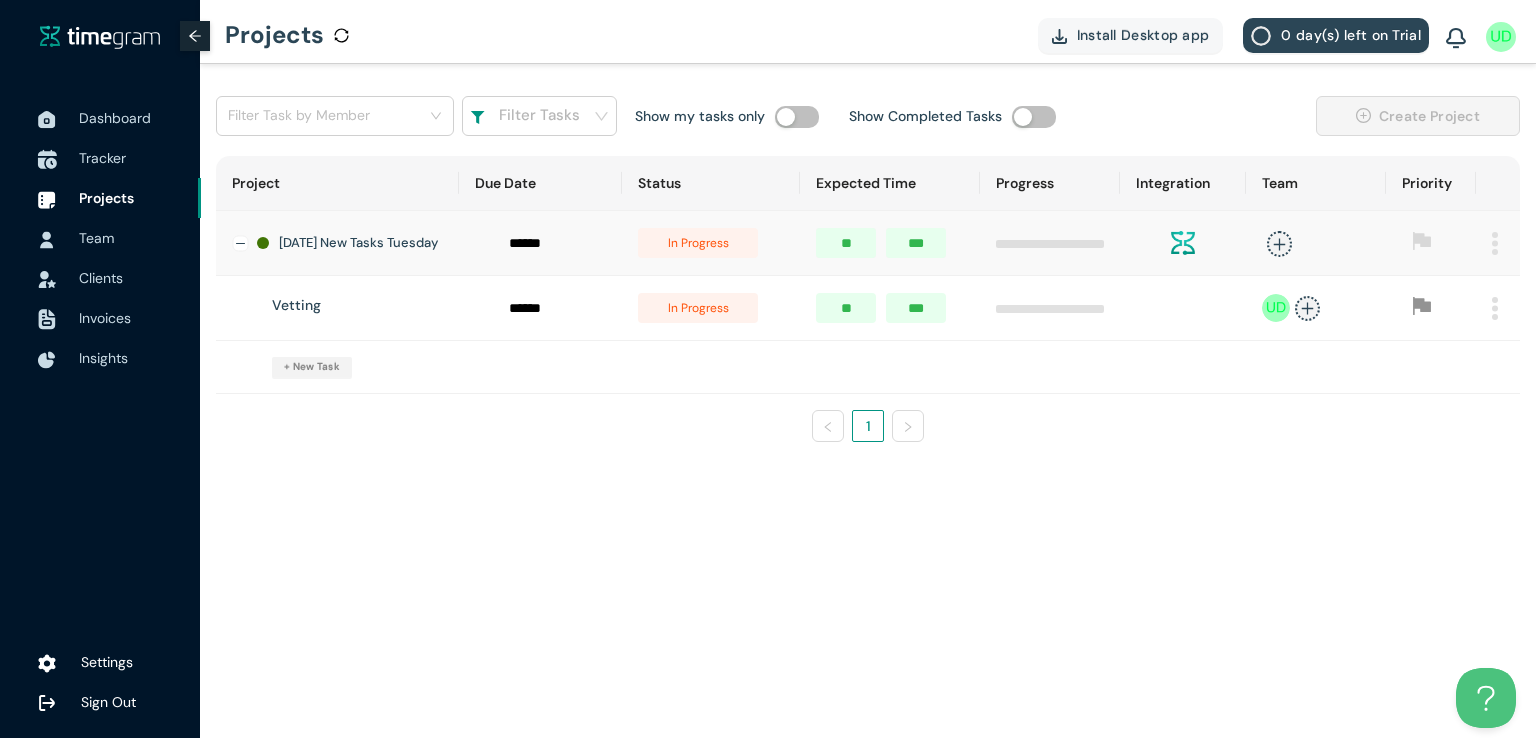 click on "Tracker" at bounding box center (102, 158) 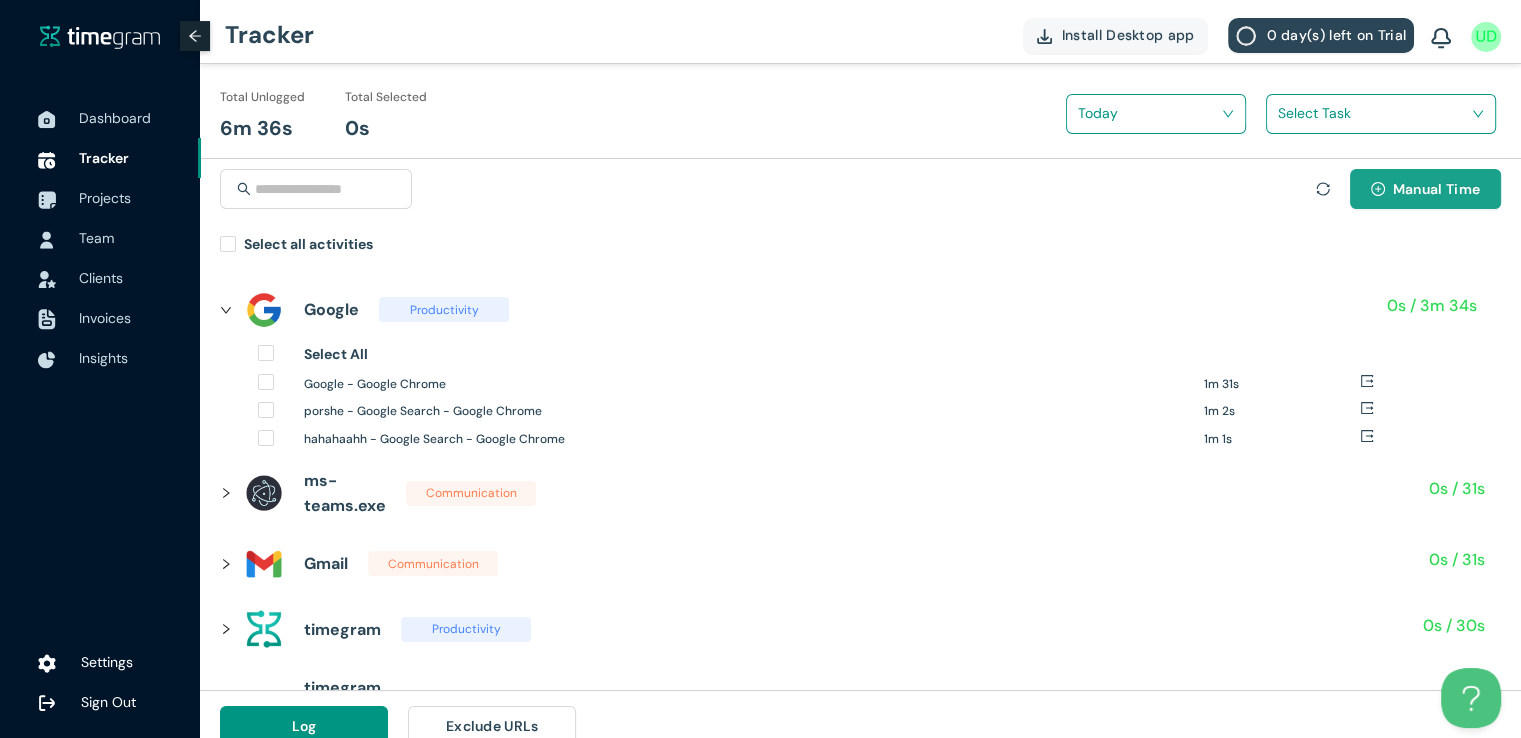 click on "Manual Time" at bounding box center (1436, 189) 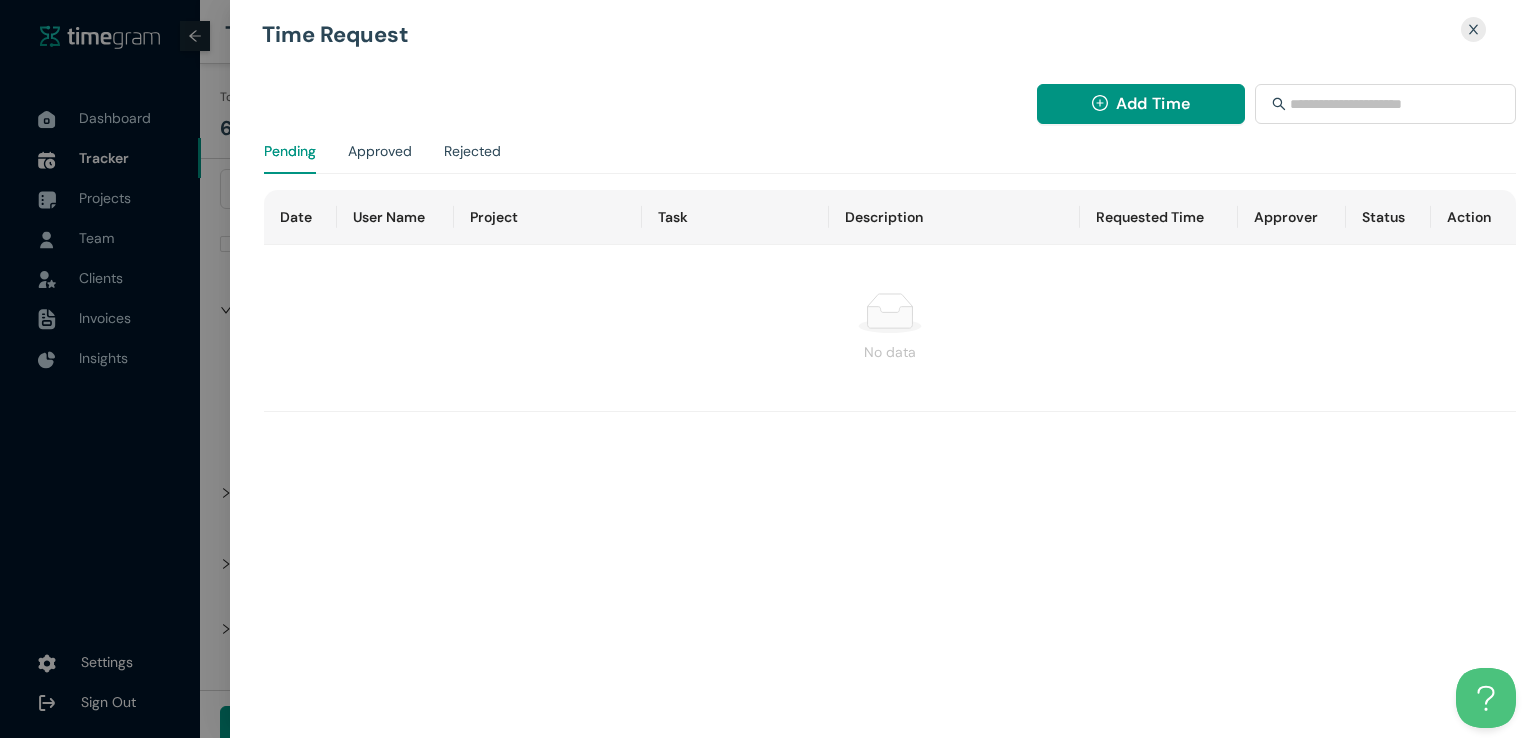 click on "Add Time Pending Approved Rejected Date User Name Project Task Description Requested Time Approver Status Action                   No data" at bounding box center (895, 363) 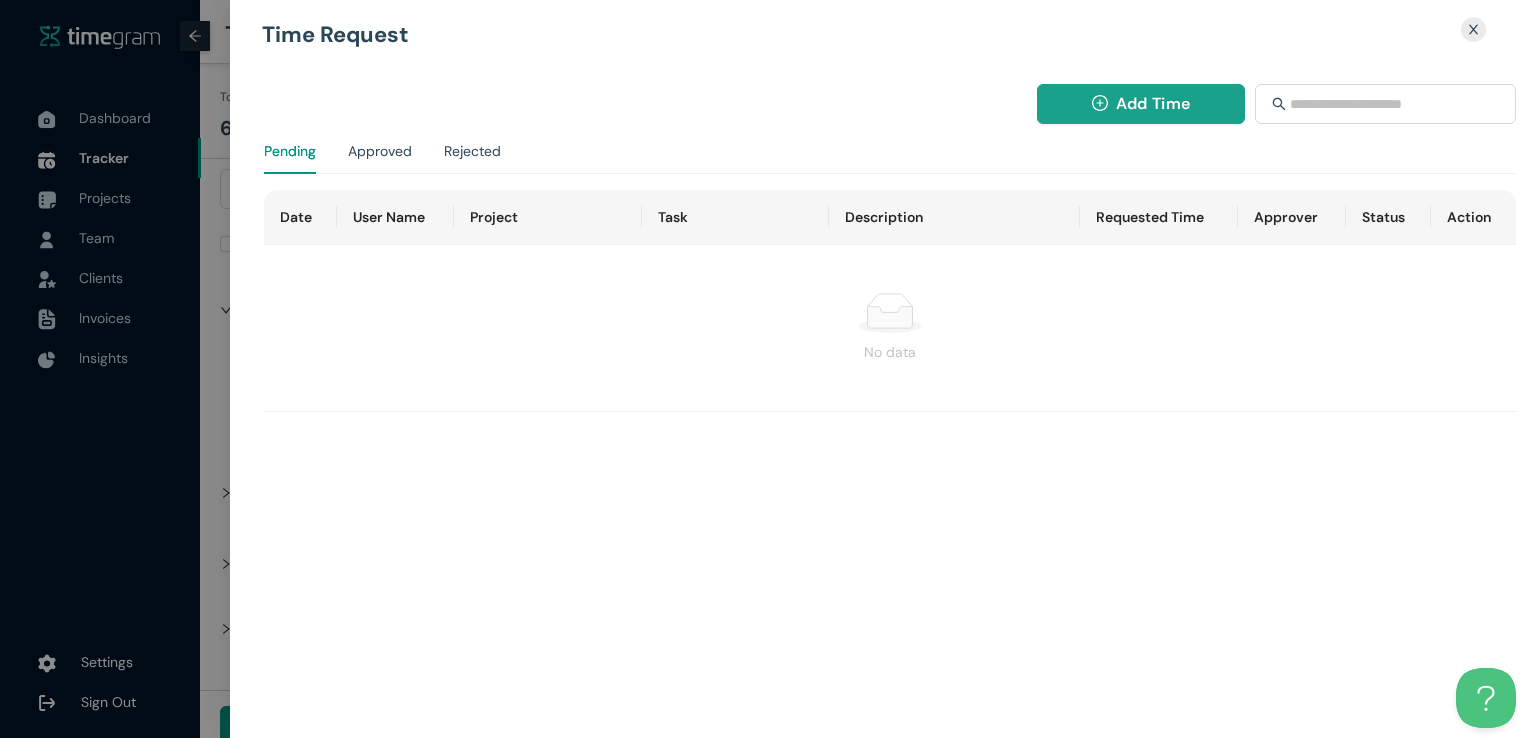 click 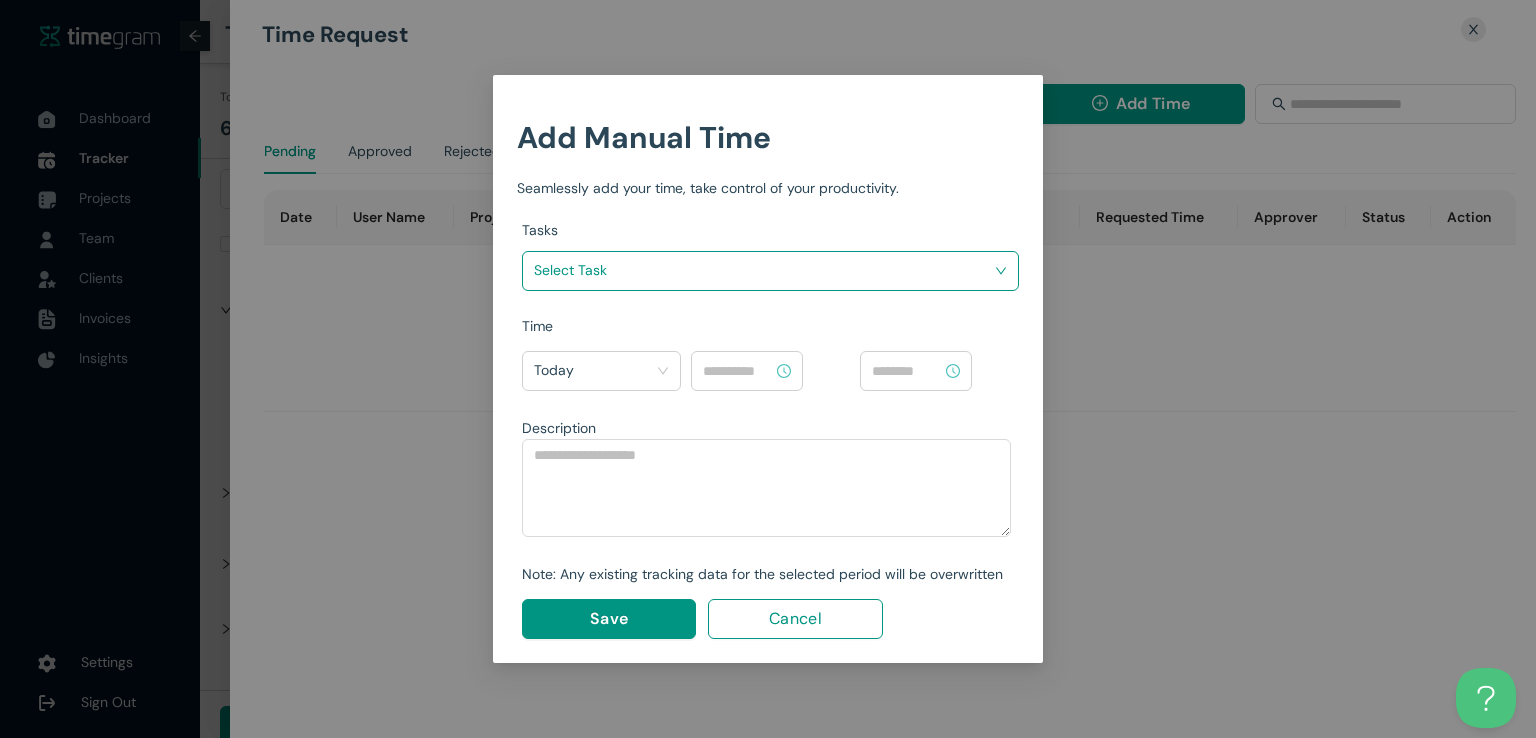 click at bounding box center [763, 271] 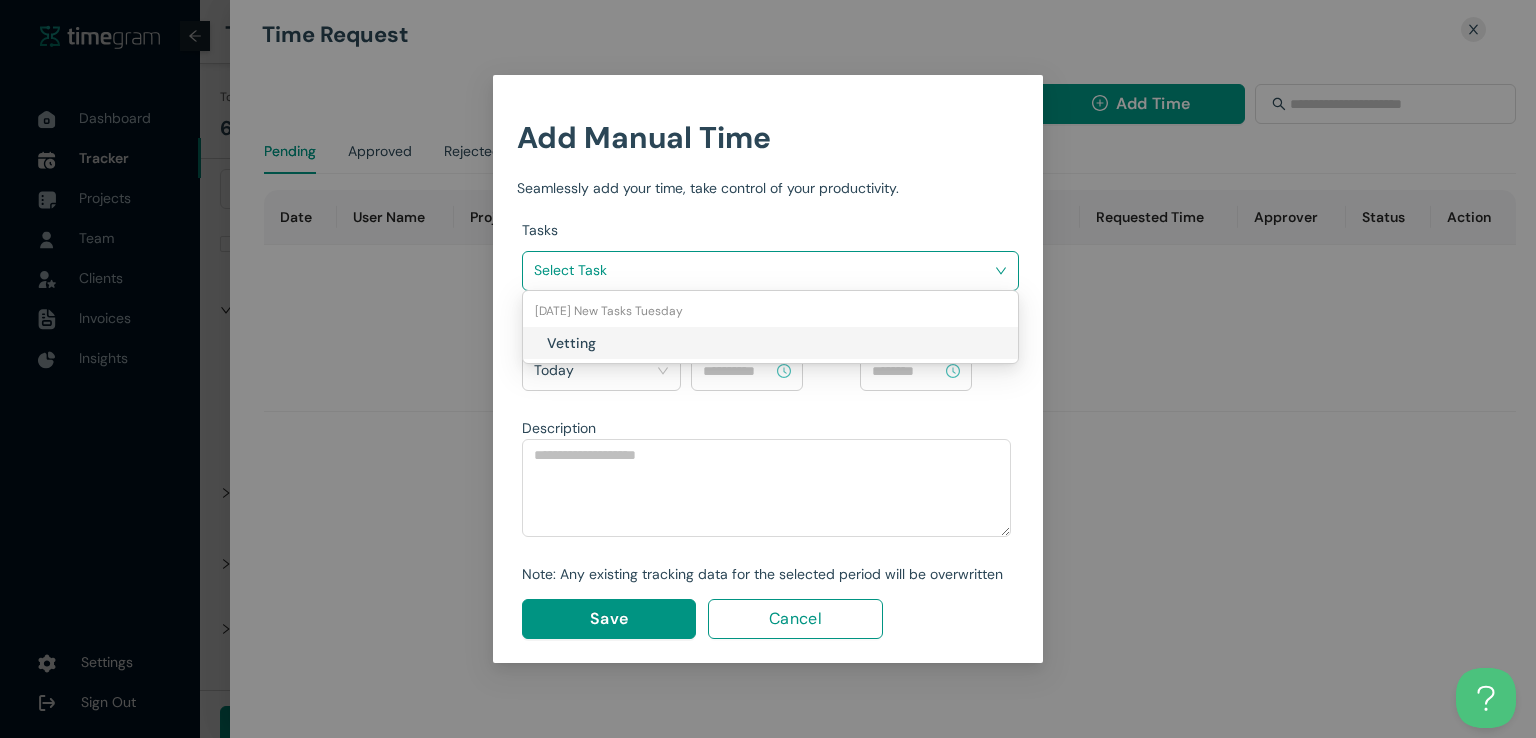 click on "Vetting" at bounding box center [664, 343] 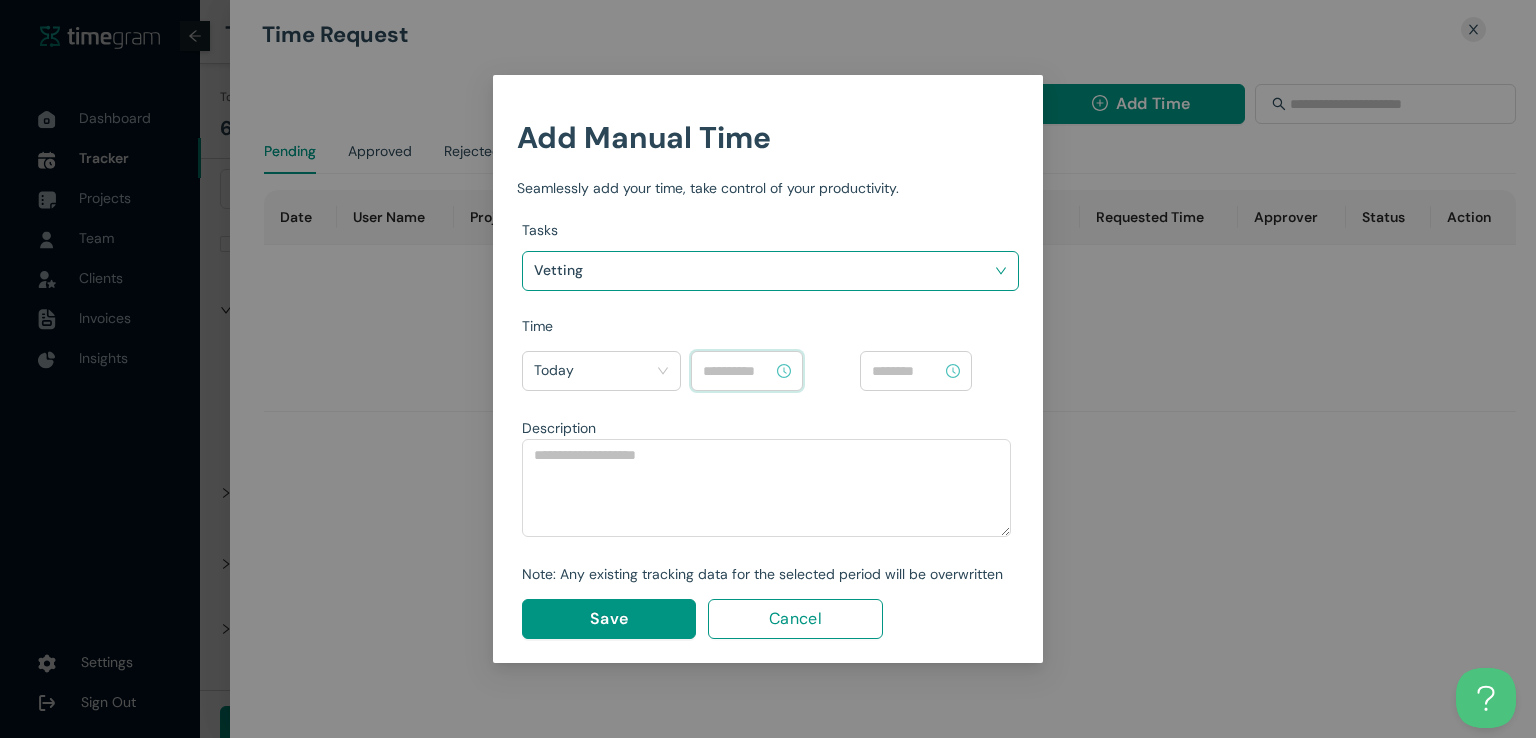 click at bounding box center [738, 371] 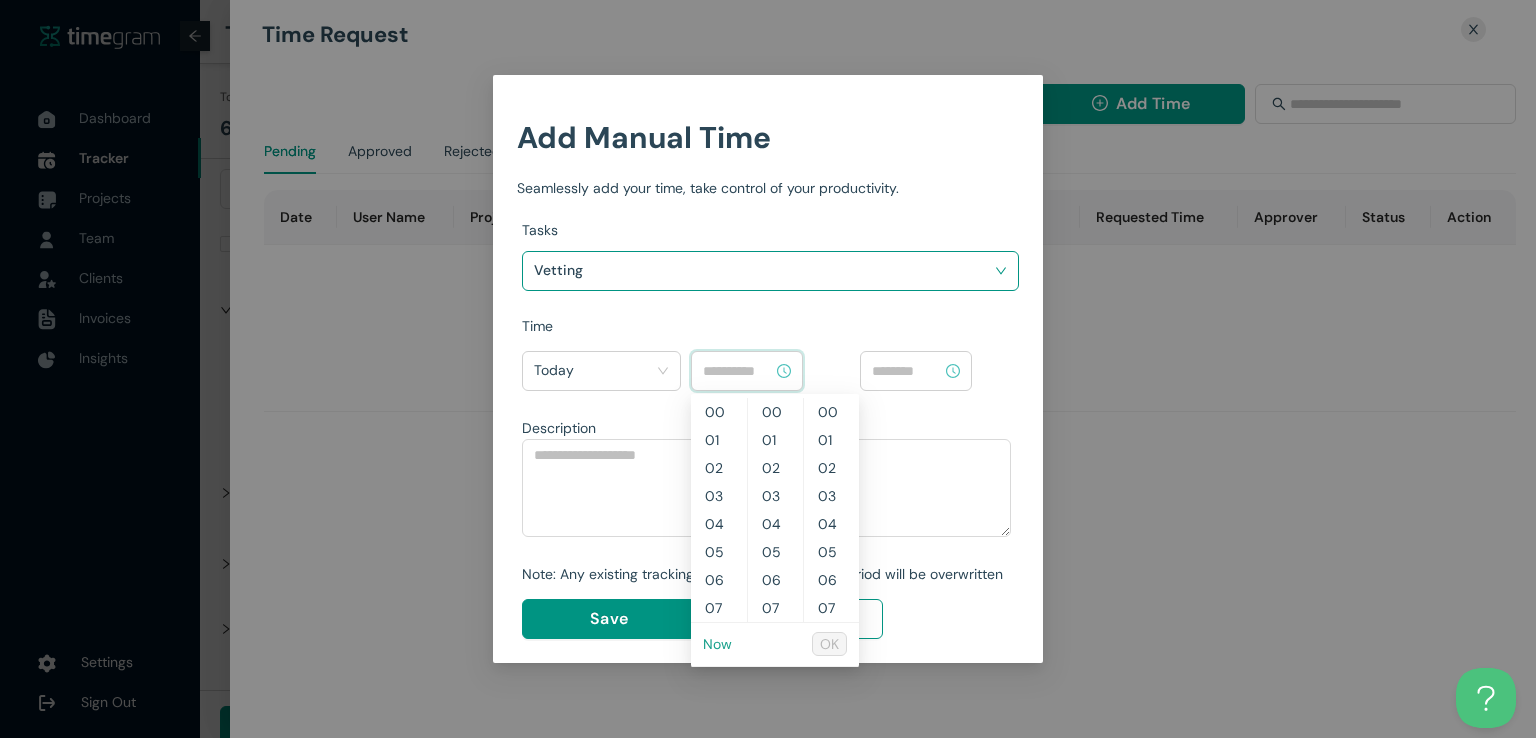 click on "Now" at bounding box center (717, 644) 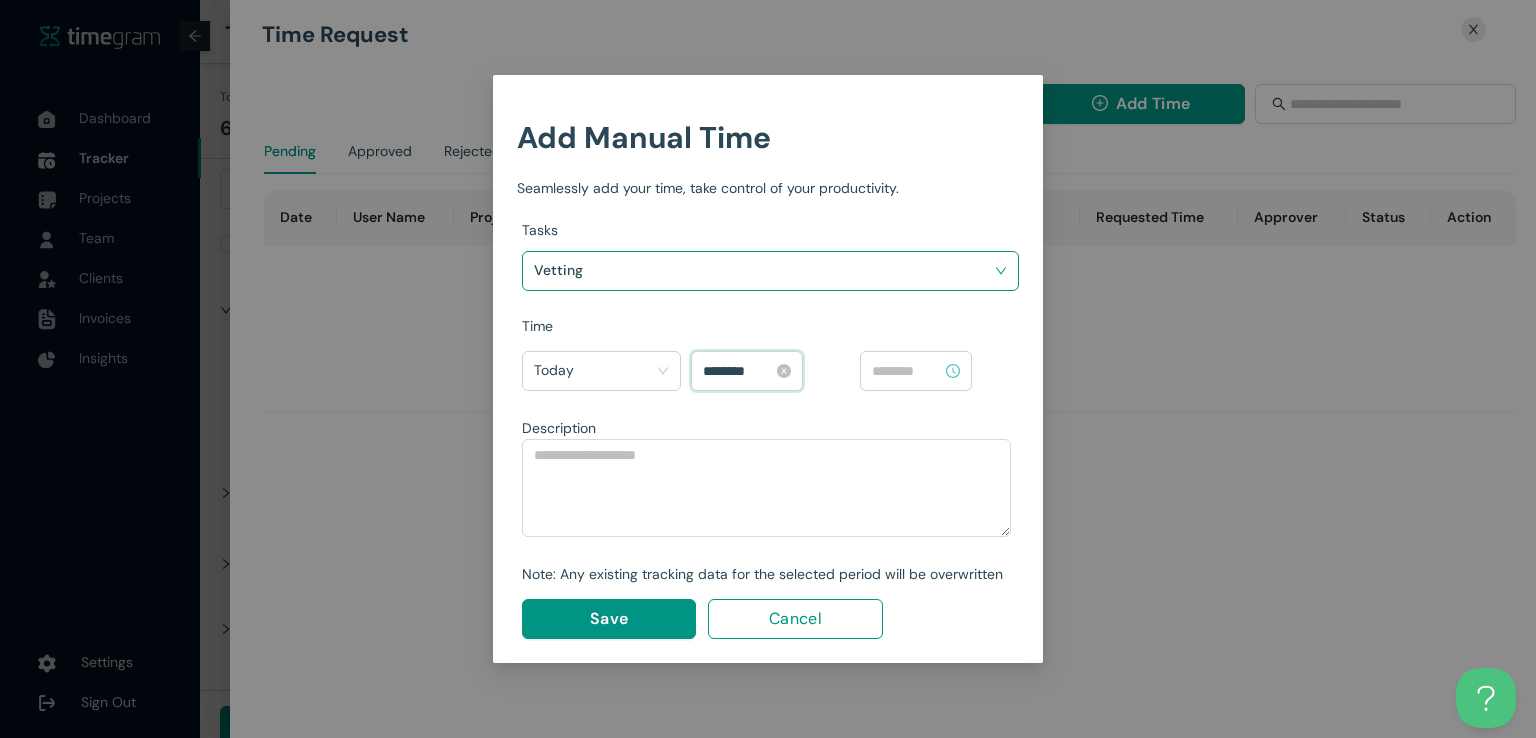 click on "********" at bounding box center (738, 371) 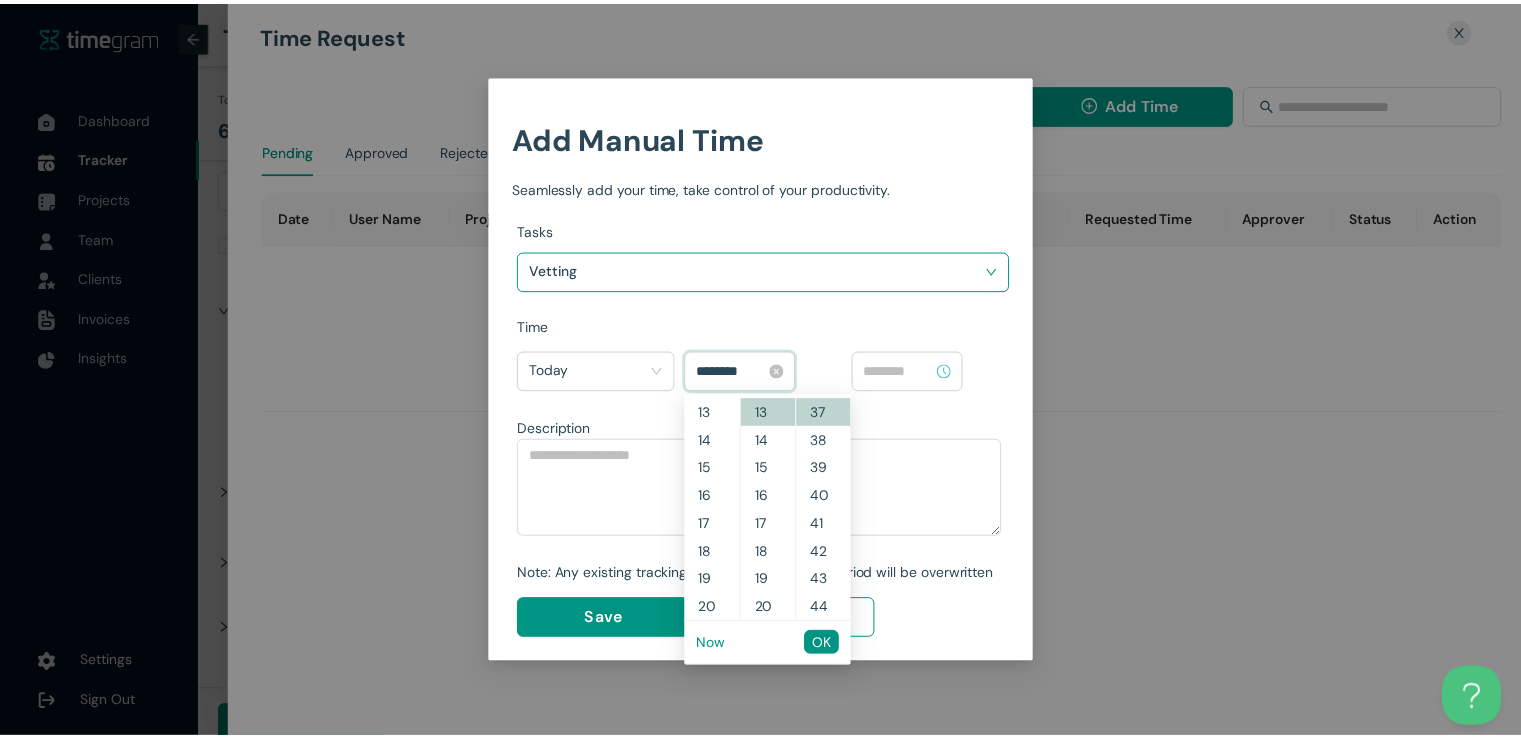 scroll, scrollTop: 280, scrollLeft: 0, axis: vertical 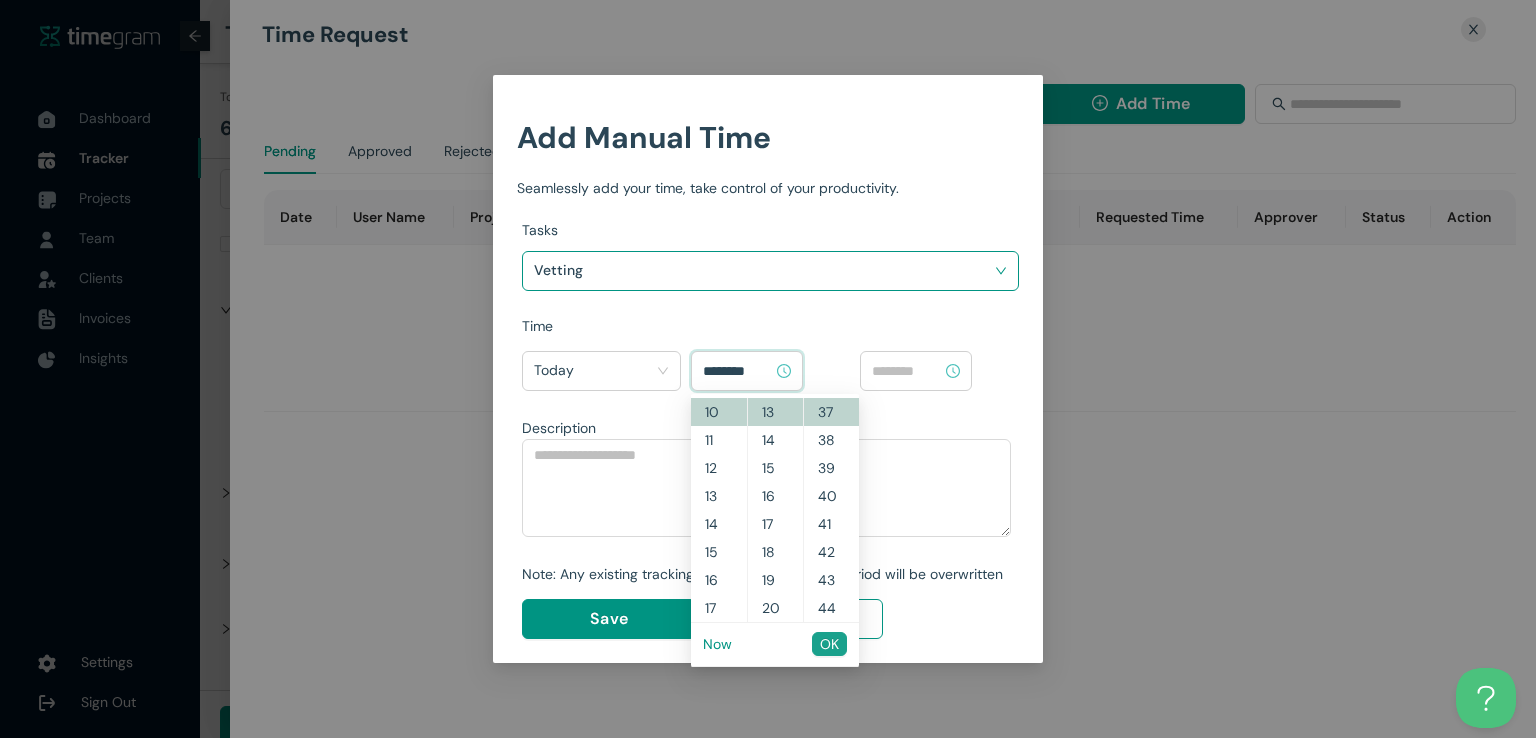 click on "OK" at bounding box center [829, 644] 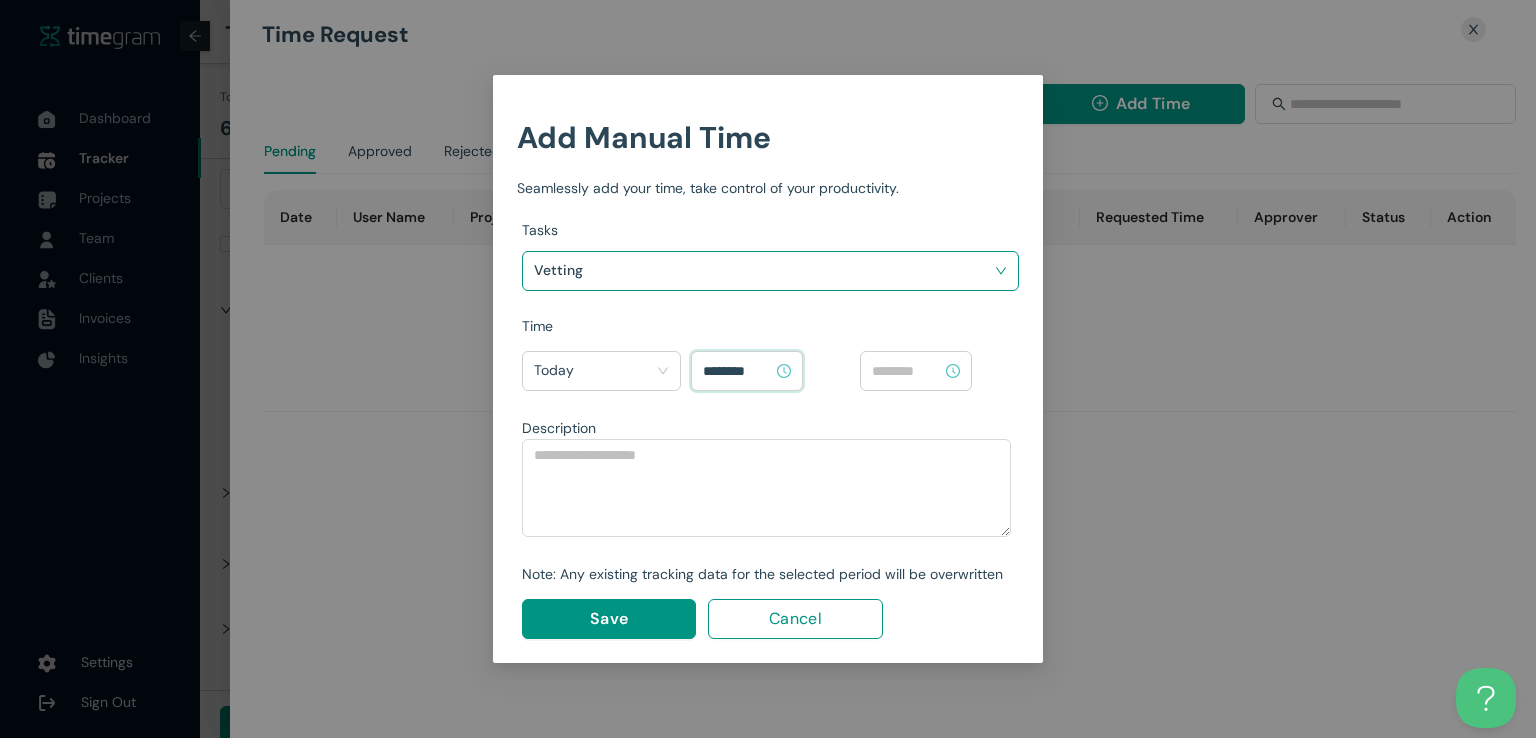 type on "********" 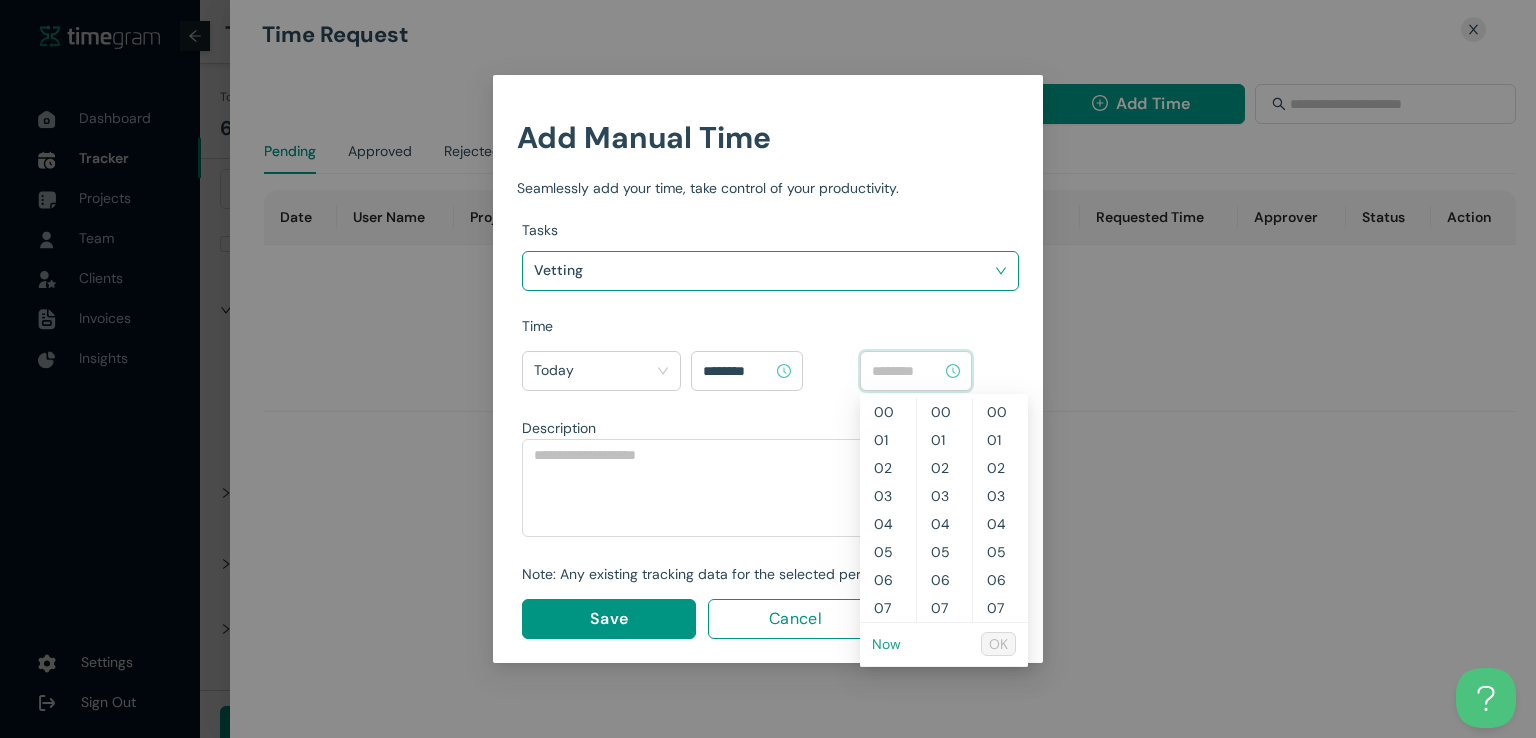 click on "Now" at bounding box center [886, 644] 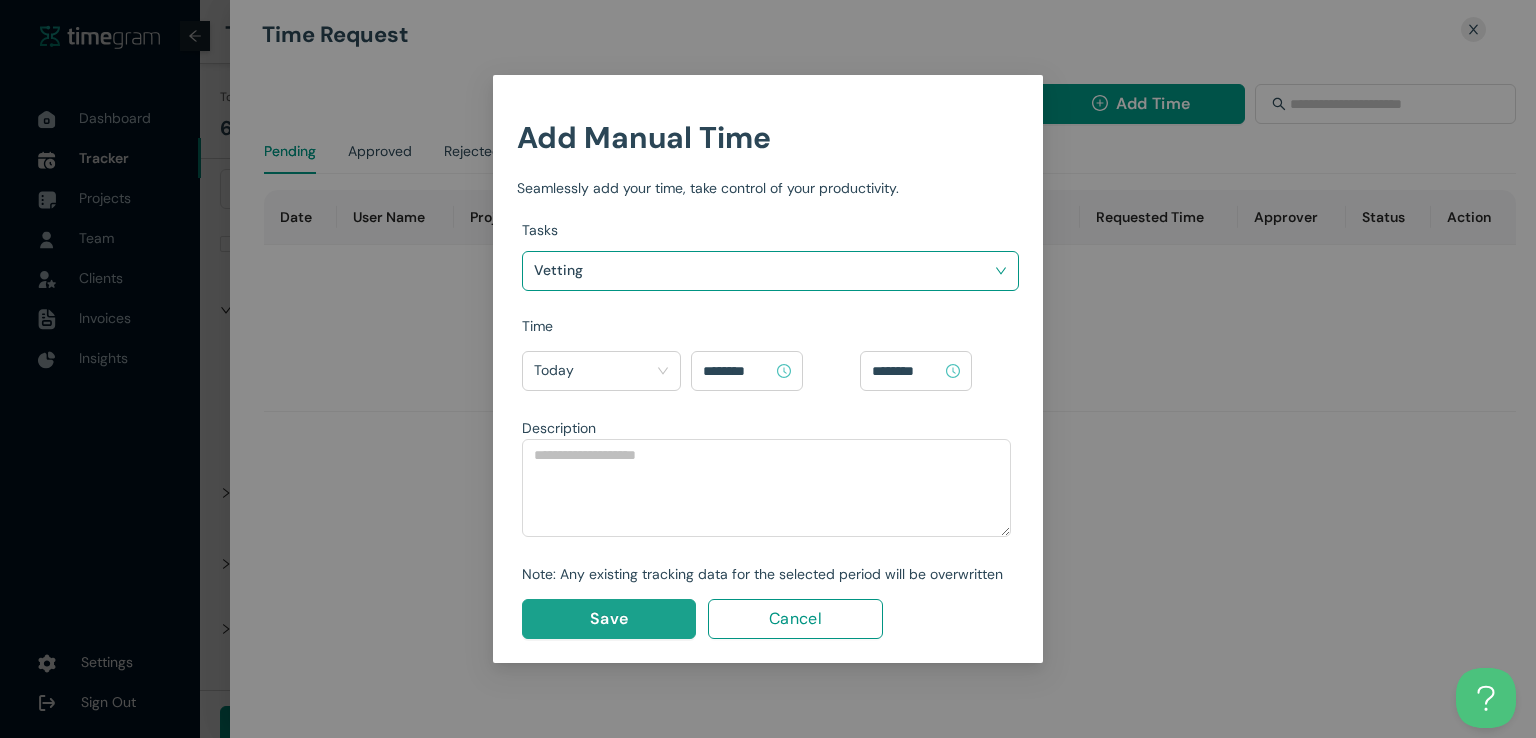click on "Save" at bounding box center [609, 618] 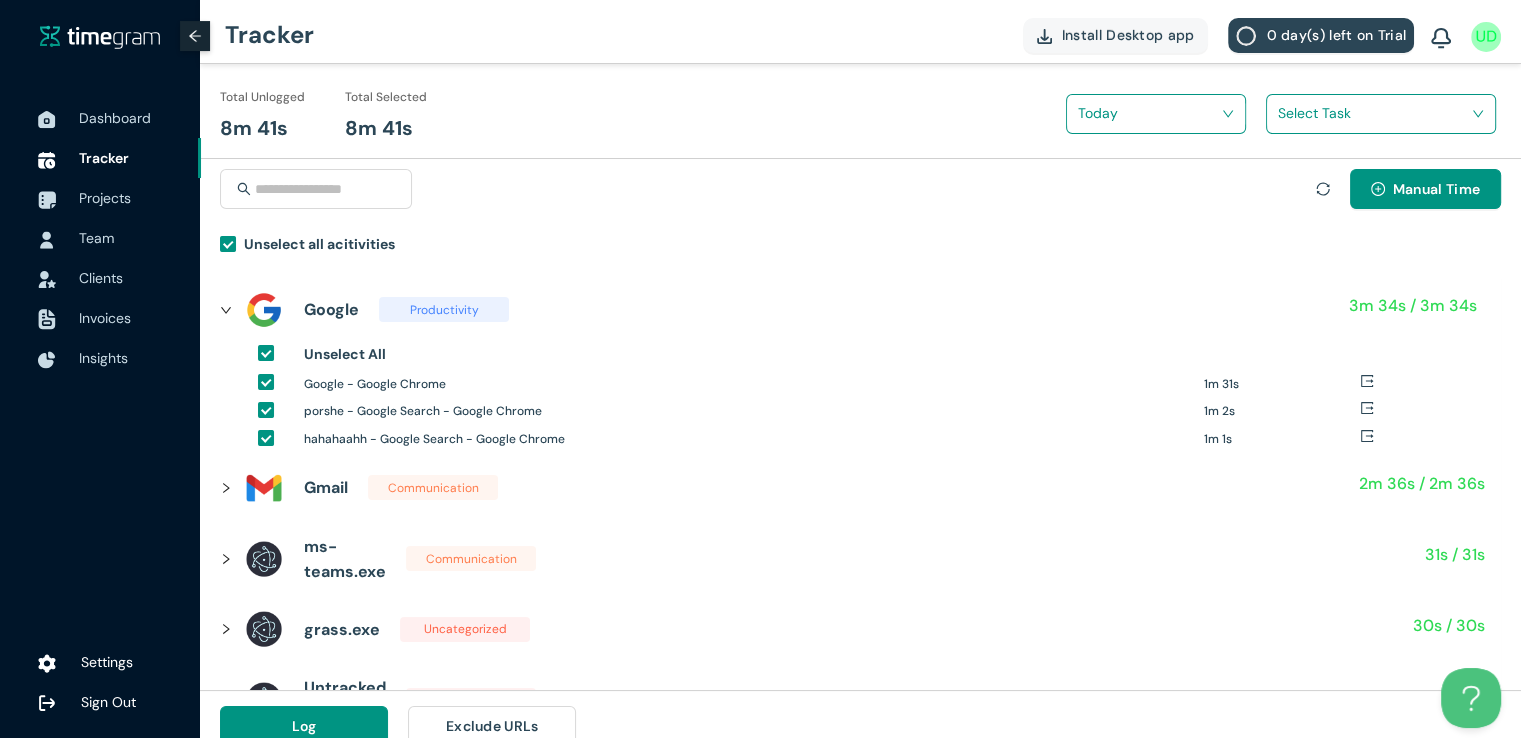click at bounding box center [1374, 113] 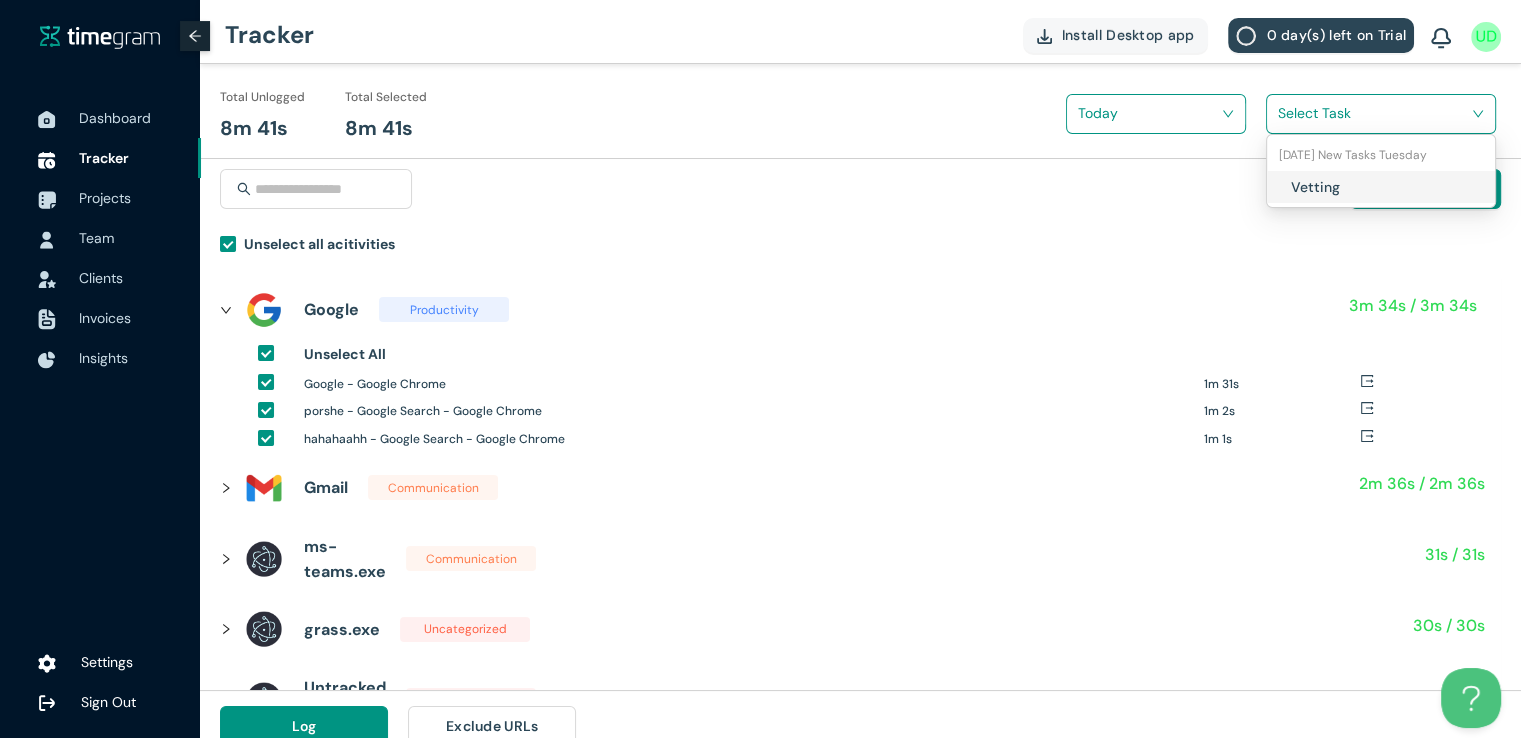 click on "Vetting" at bounding box center [1381, 187] 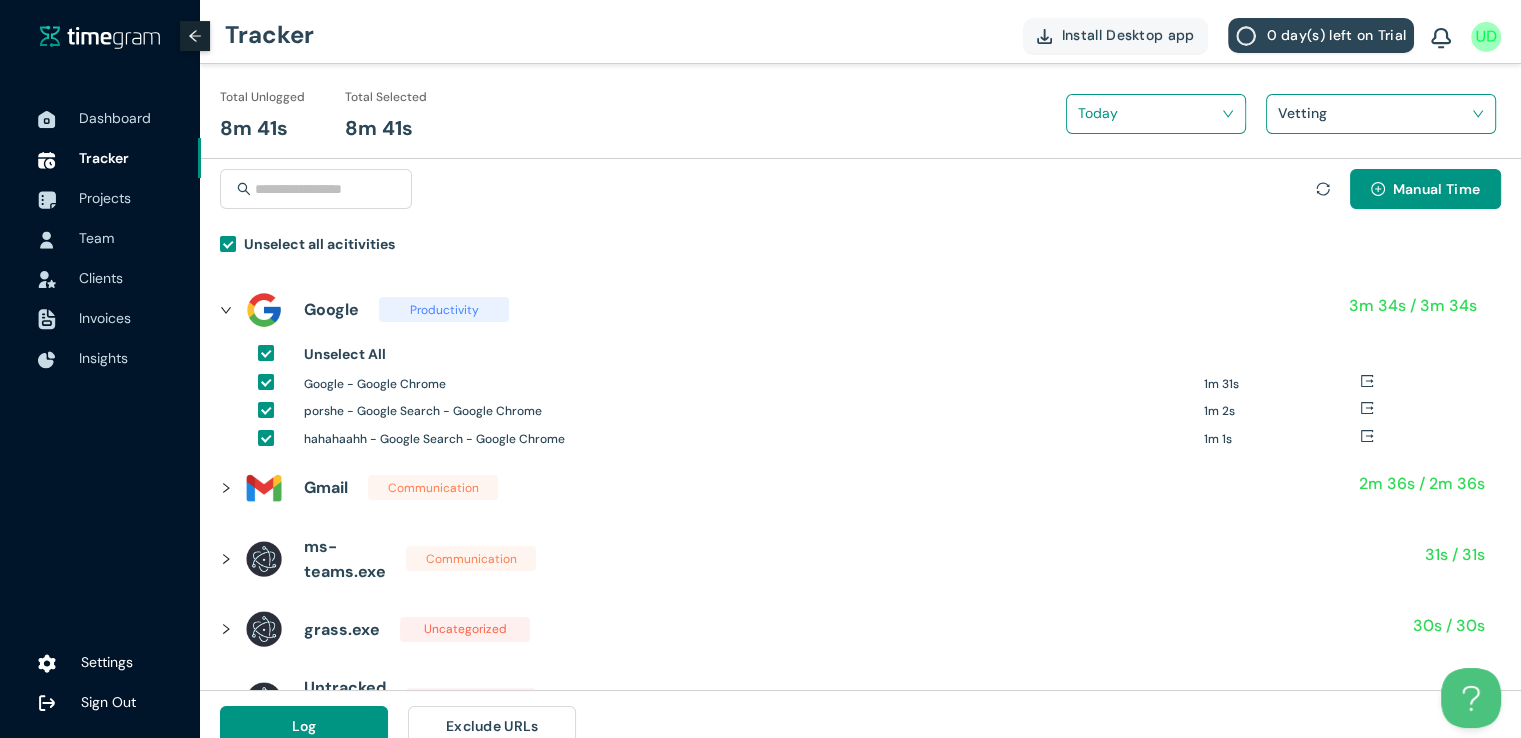 scroll, scrollTop: 0, scrollLeft: 0, axis: both 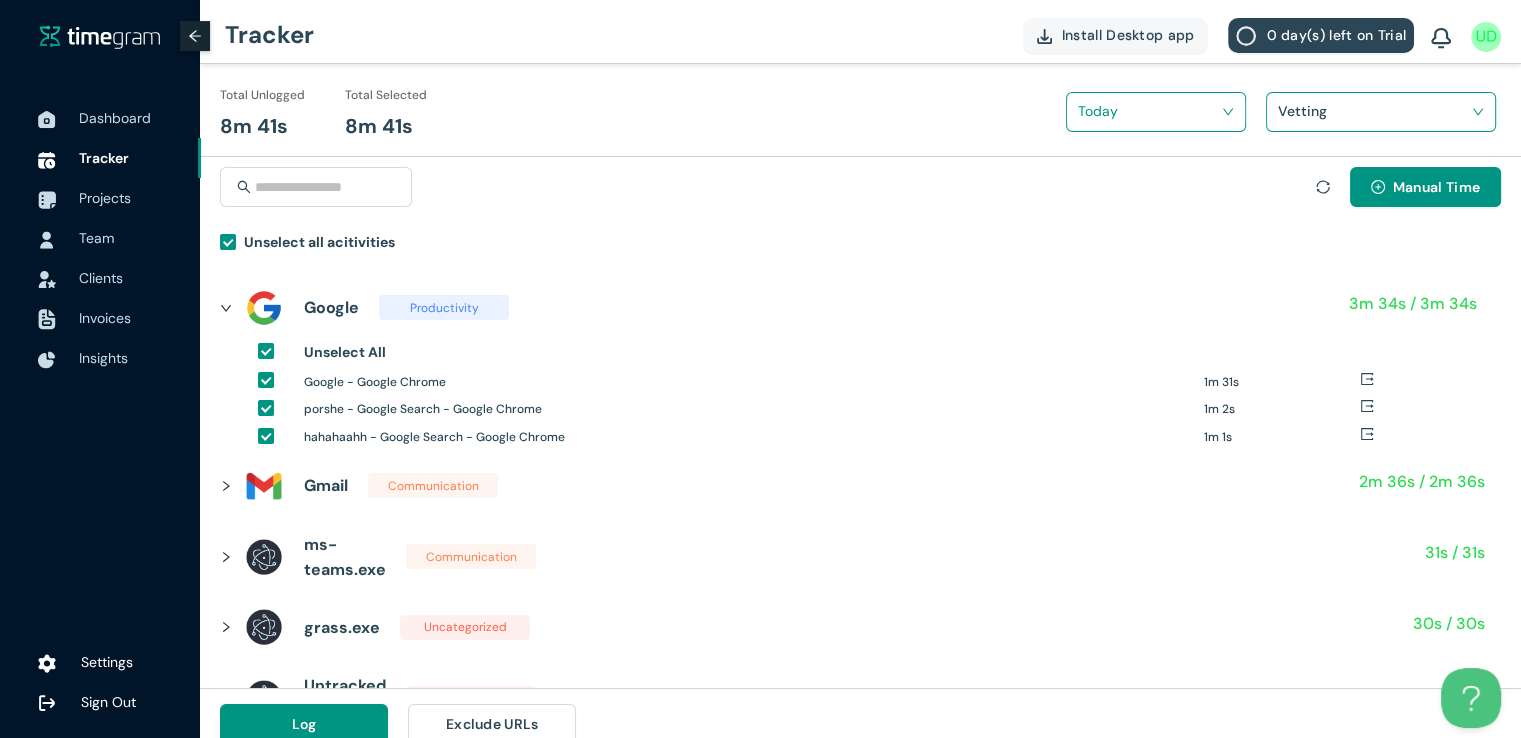 click on "Dashboard Tracker Projects Team Clients Invoices Insights Settings Sign Out Tracker  Install Desktop app 0 day(s) left on Trial Total Unlogged  8m 41s  Total Selected  8m 41s  Today {"projectId":"6Fhku4qOQPLAPVFOVaxm","taskId":"ymuxbIbdQ9nJi56UC4wj","teamId":"defaultTeam"} Vetting  Manual Time Unselect all acitivities  Google  Productivity 3m 34s /  3m 34s  Unselect All  Google - Google Chrome  1m 31s  porshe - Google Search - Google Chrome  1m 2s  hahahaahh - Google Search - Google Chrome  1m 1s  Gmail  Communication 2m 36s /  2m 36s  ms-teams.exe  Communication 31s /  31s  grass.exe  Uncategorized 30s /  30s  Untracked Activities  Uncategorized 30s /  30s  timegram  Productivity 30s /  30s  timegram (Highlights App)  Productivity 30s /  30s  Log Exclude URLs
{"projectId":"6Fhku4qOQPLAPVFOVaxm","taskId":"ymuxbIbdQ9nJi56UC4wj","teamId":"defaultTeam"} [DATE] New Tasks Tuesday Vetting" at bounding box center (760, 367) 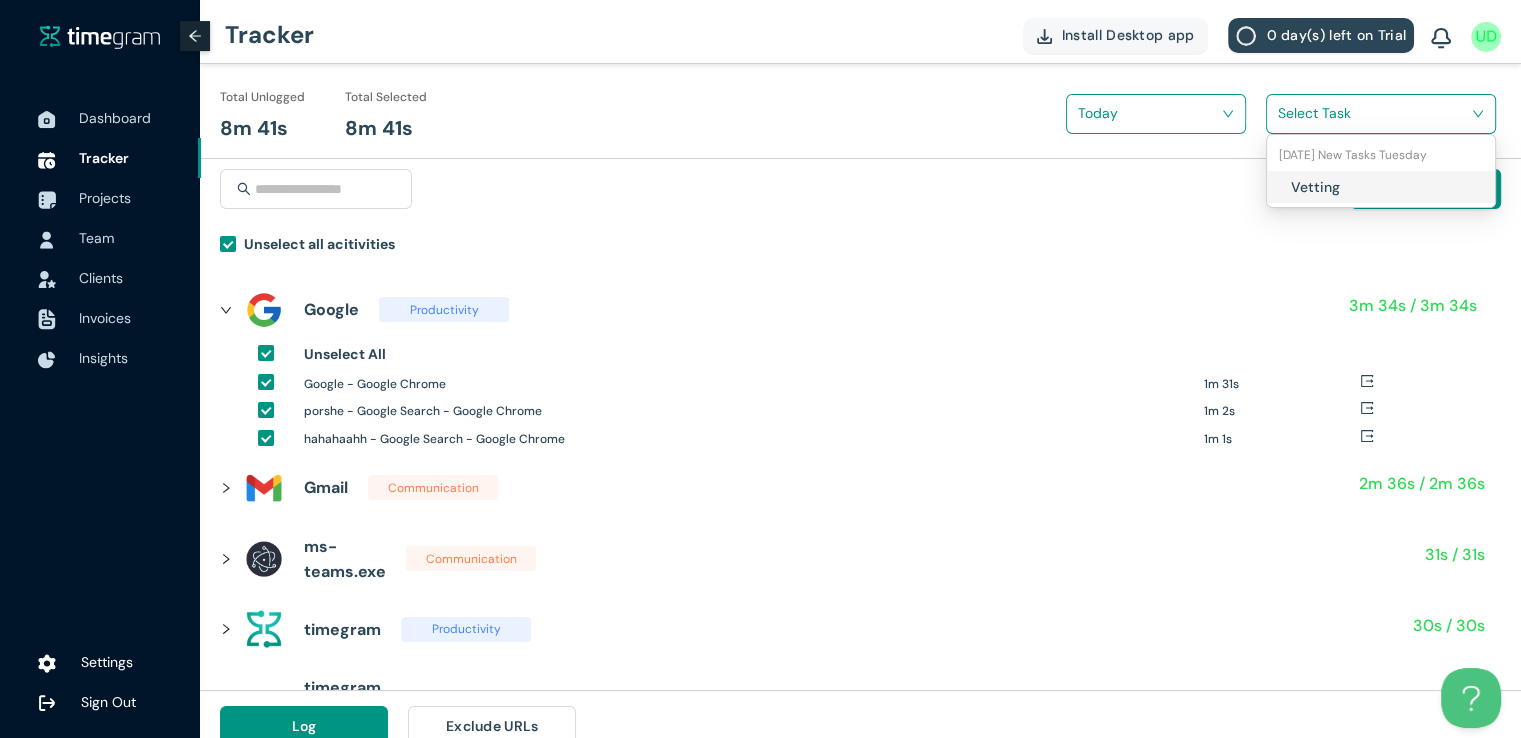 click at bounding box center (1374, 113) 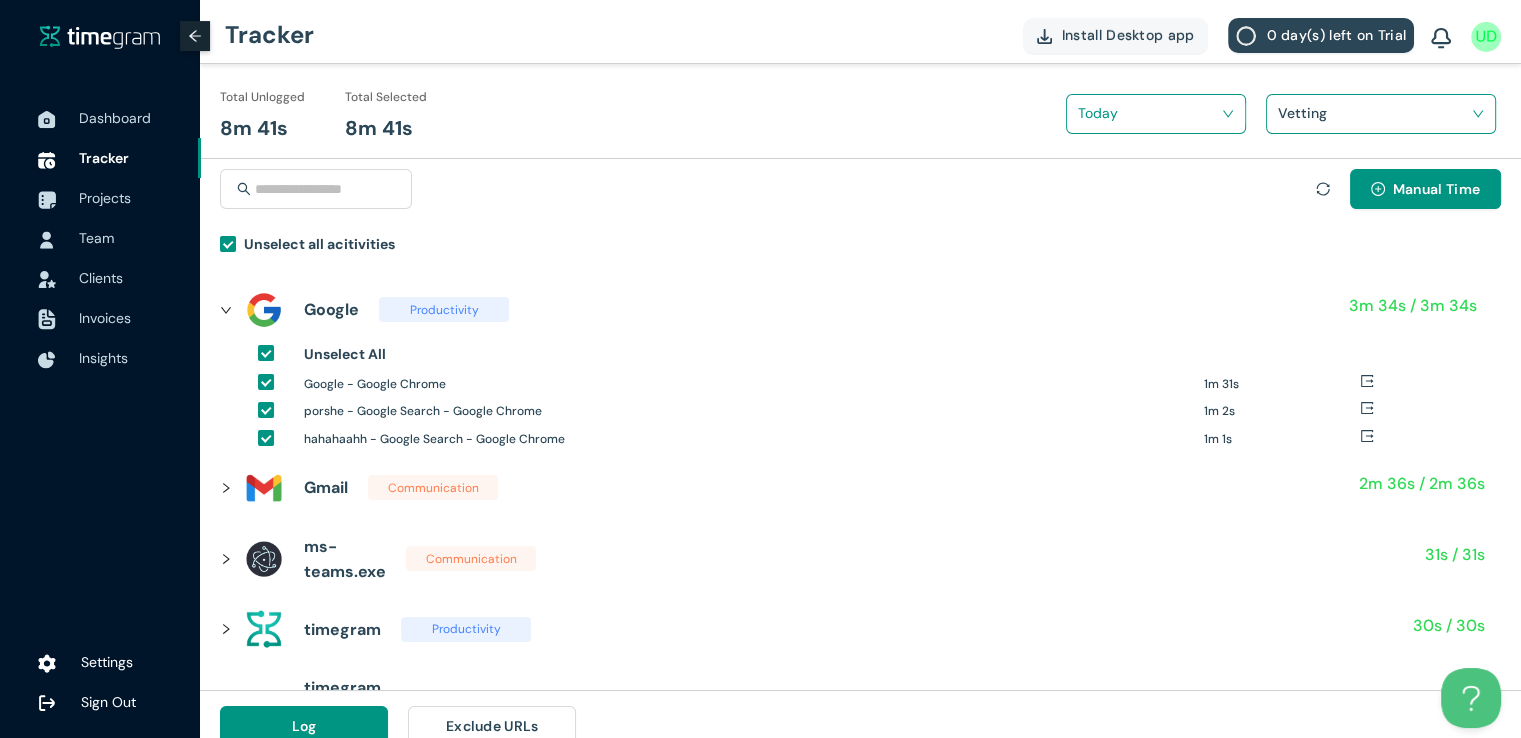scroll, scrollTop: 23, scrollLeft: 0, axis: vertical 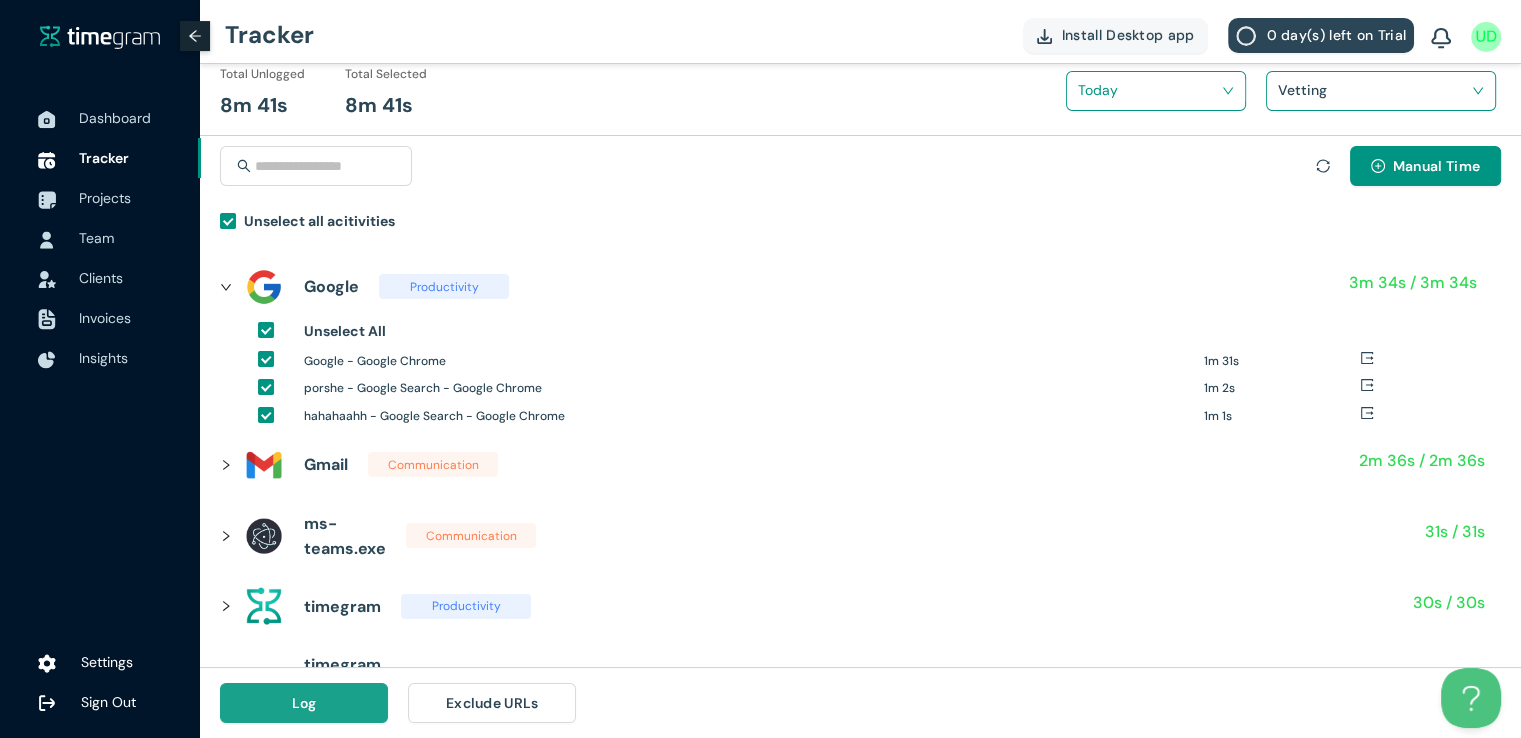 click on "Log" at bounding box center (304, 703) 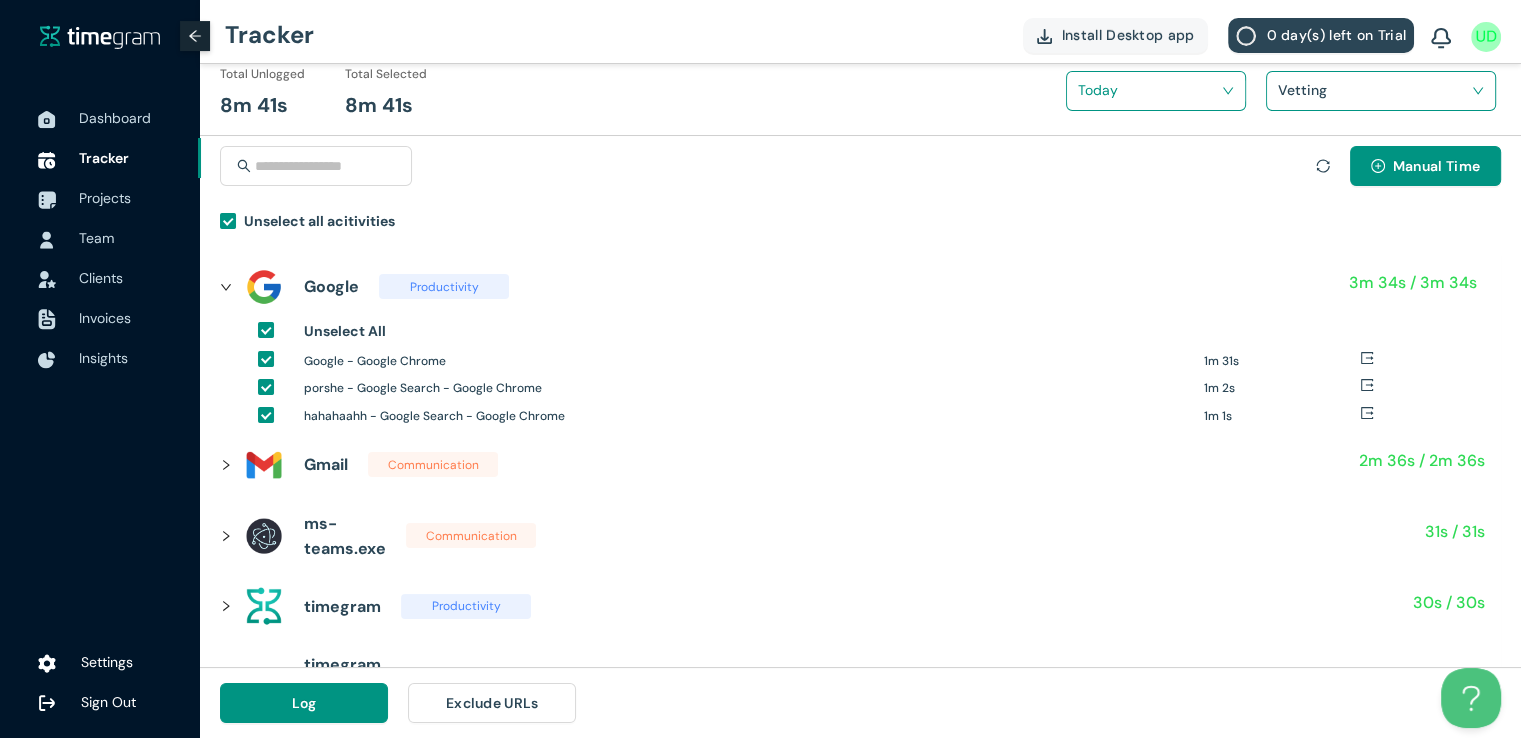 scroll, scrollTop: 0, scrollLeft: 0, axis: both 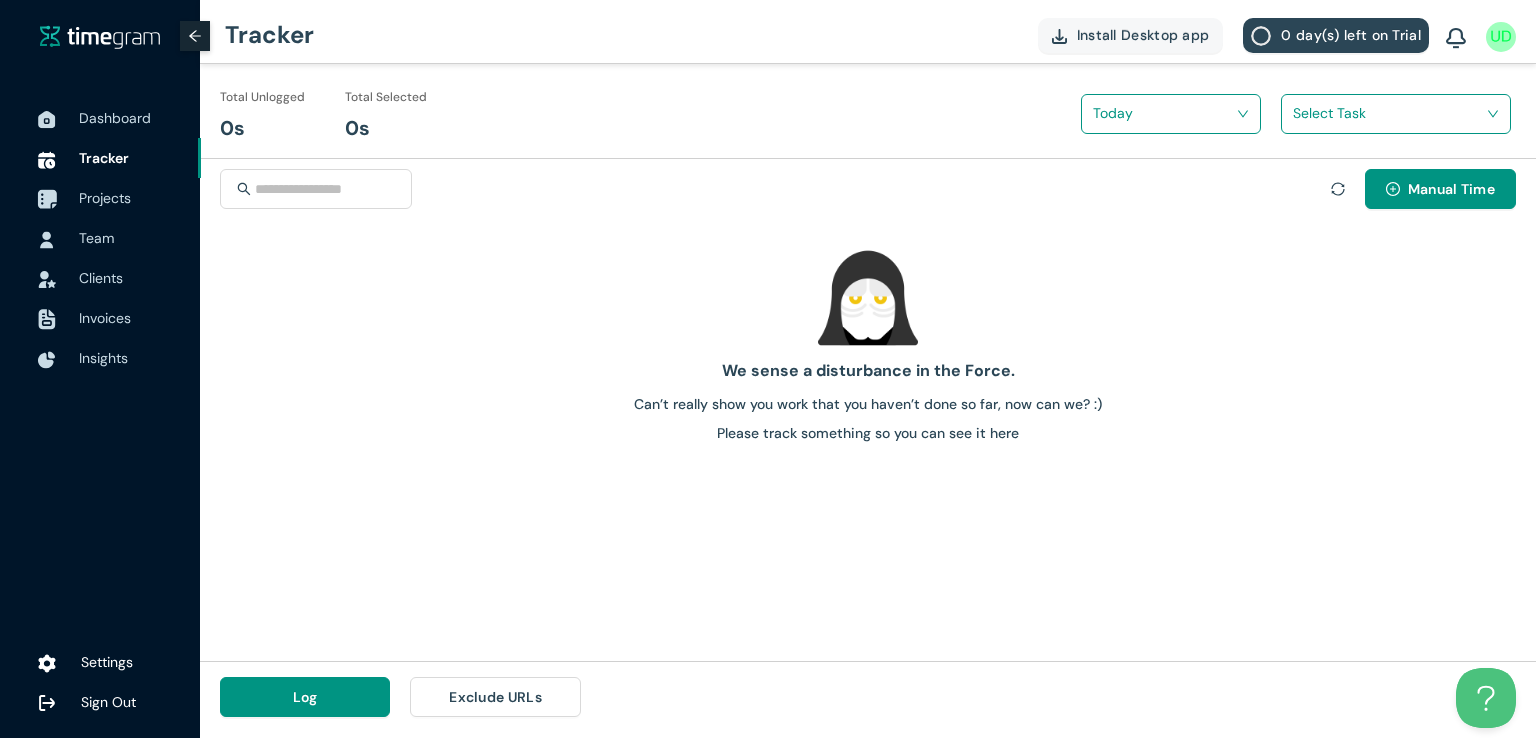 click on "Projects" at bounding box center [105, 198] 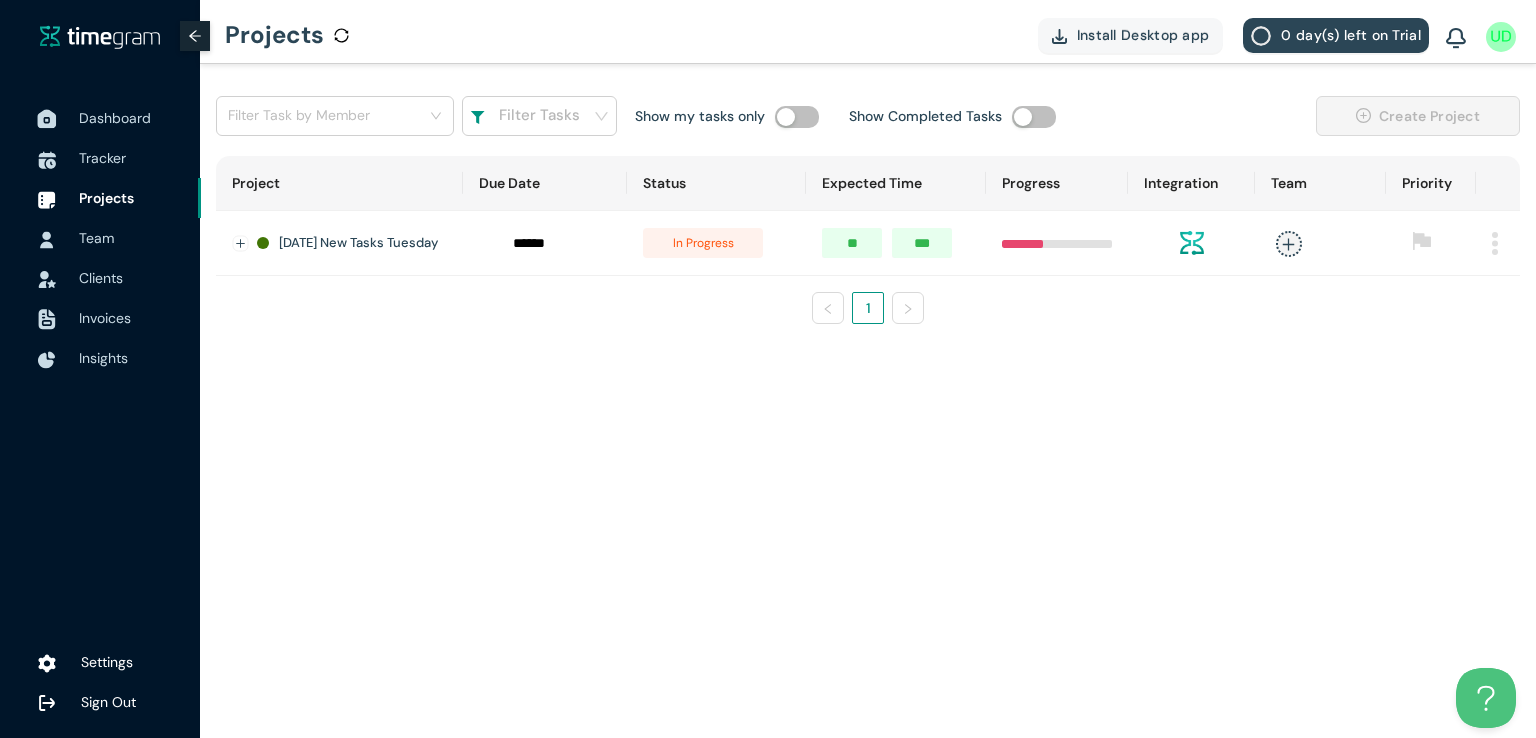 click on "Dashboard" at bounding box center (115, 118) 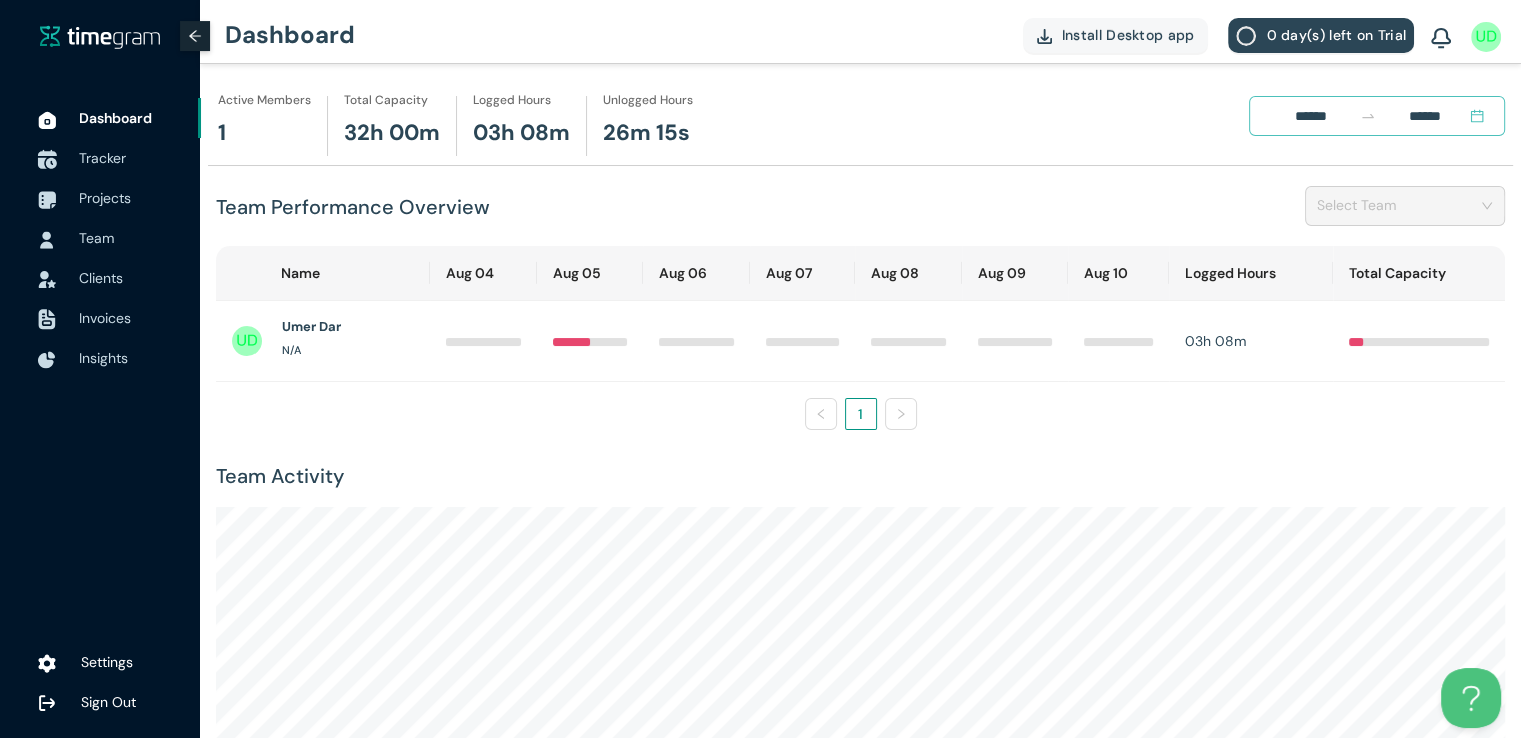 click on "Tracker" at bounding box center [102, 158] 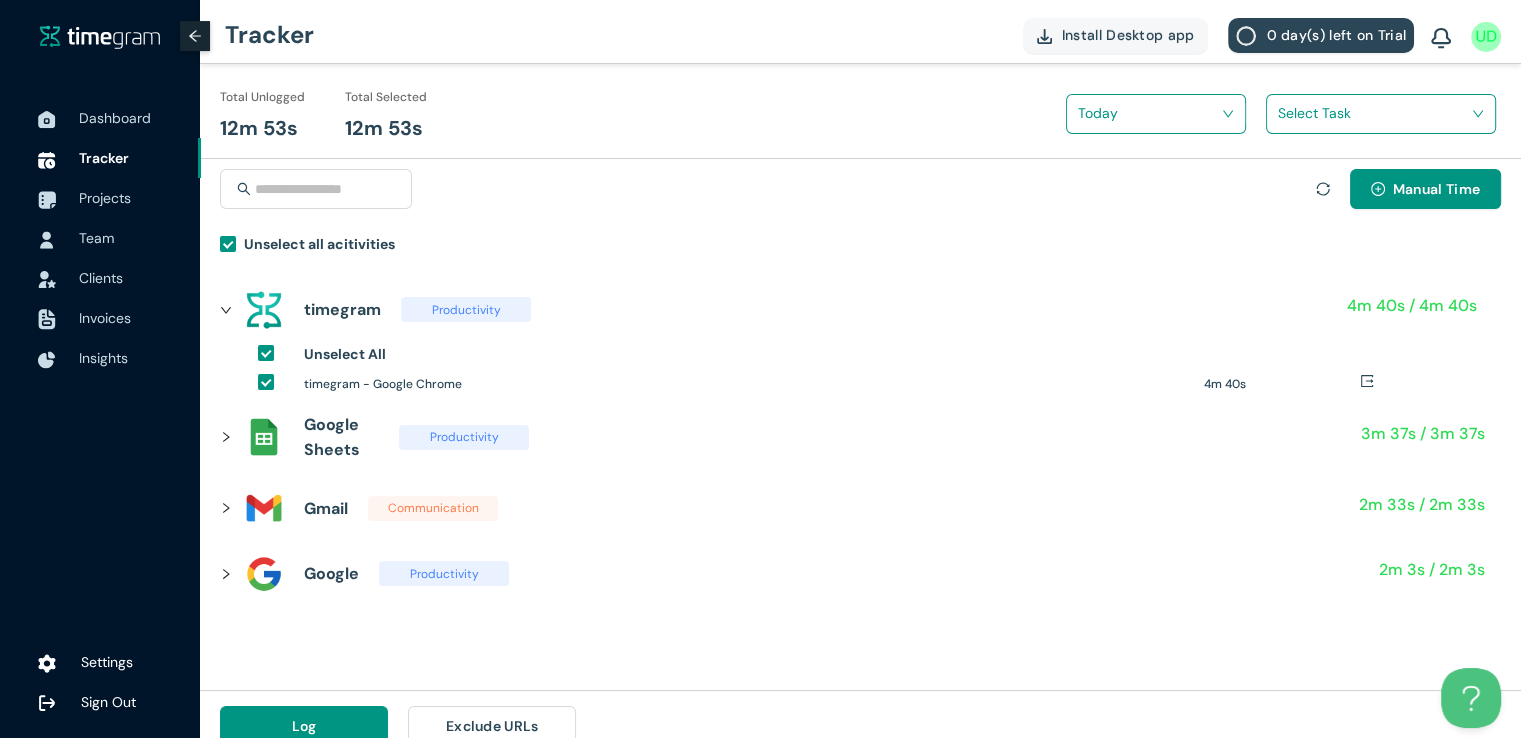 click at bounding box center [1374, 113] 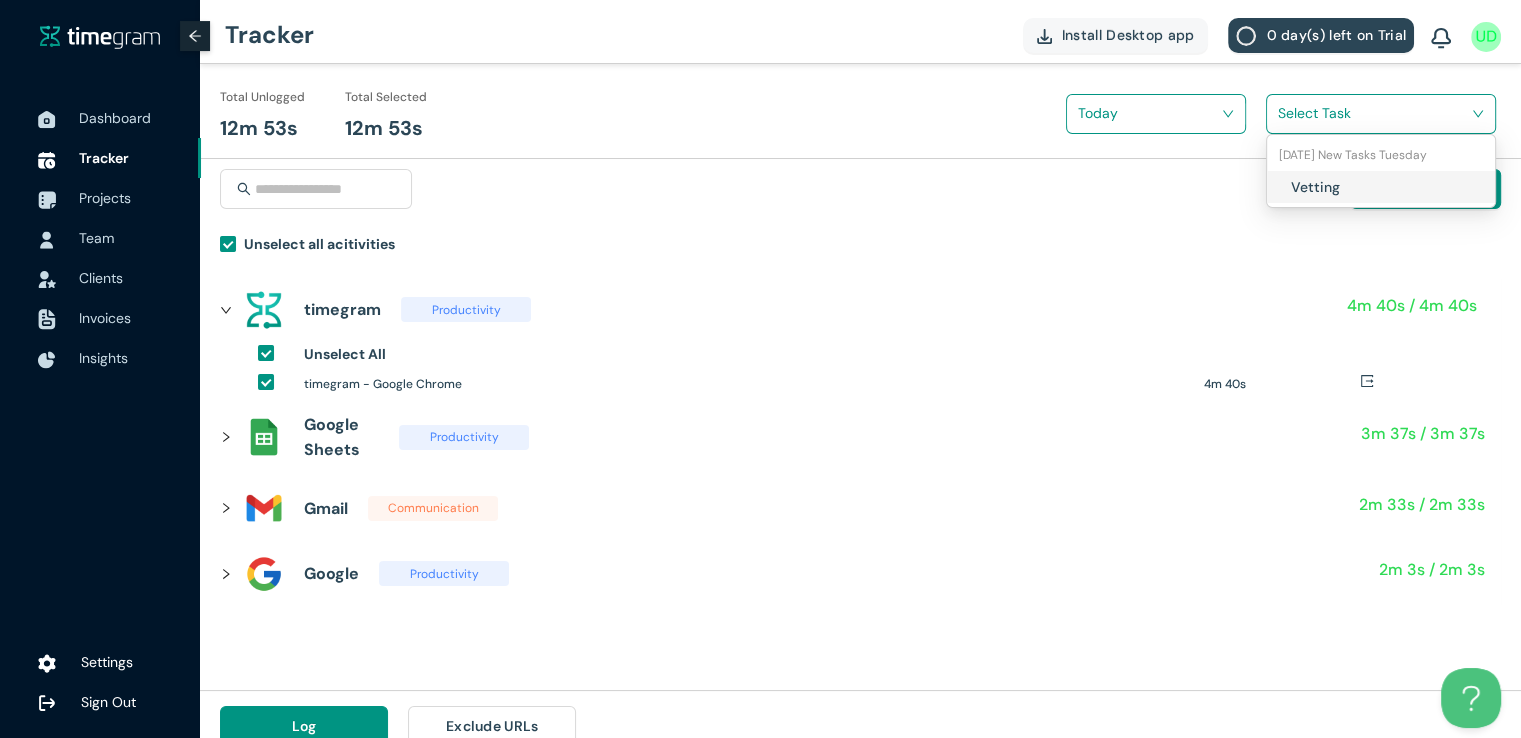 click on "Vetting" at bounding box center [1408, 187] 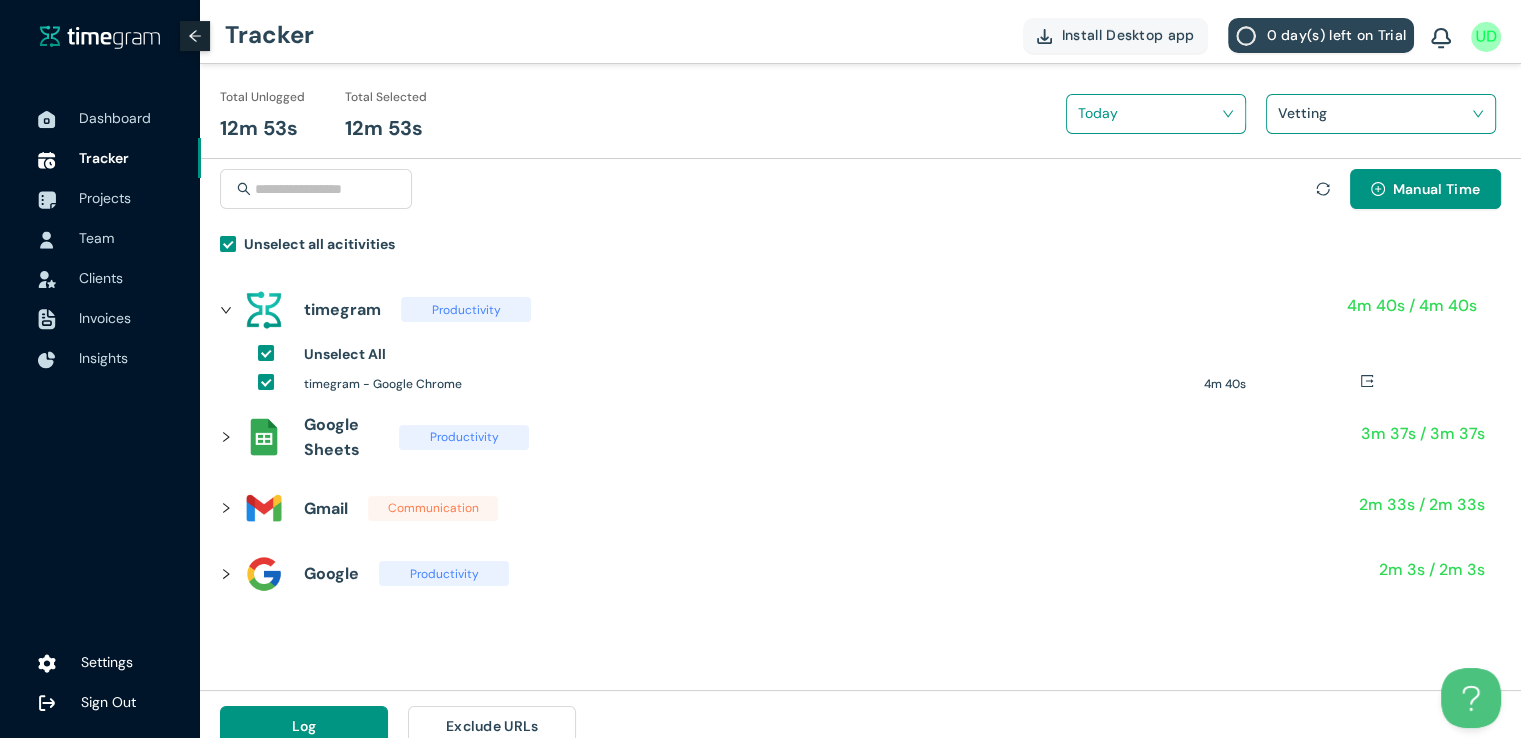 scroll, scrollTop: 23, scrollLeft: 0, axis: vertical 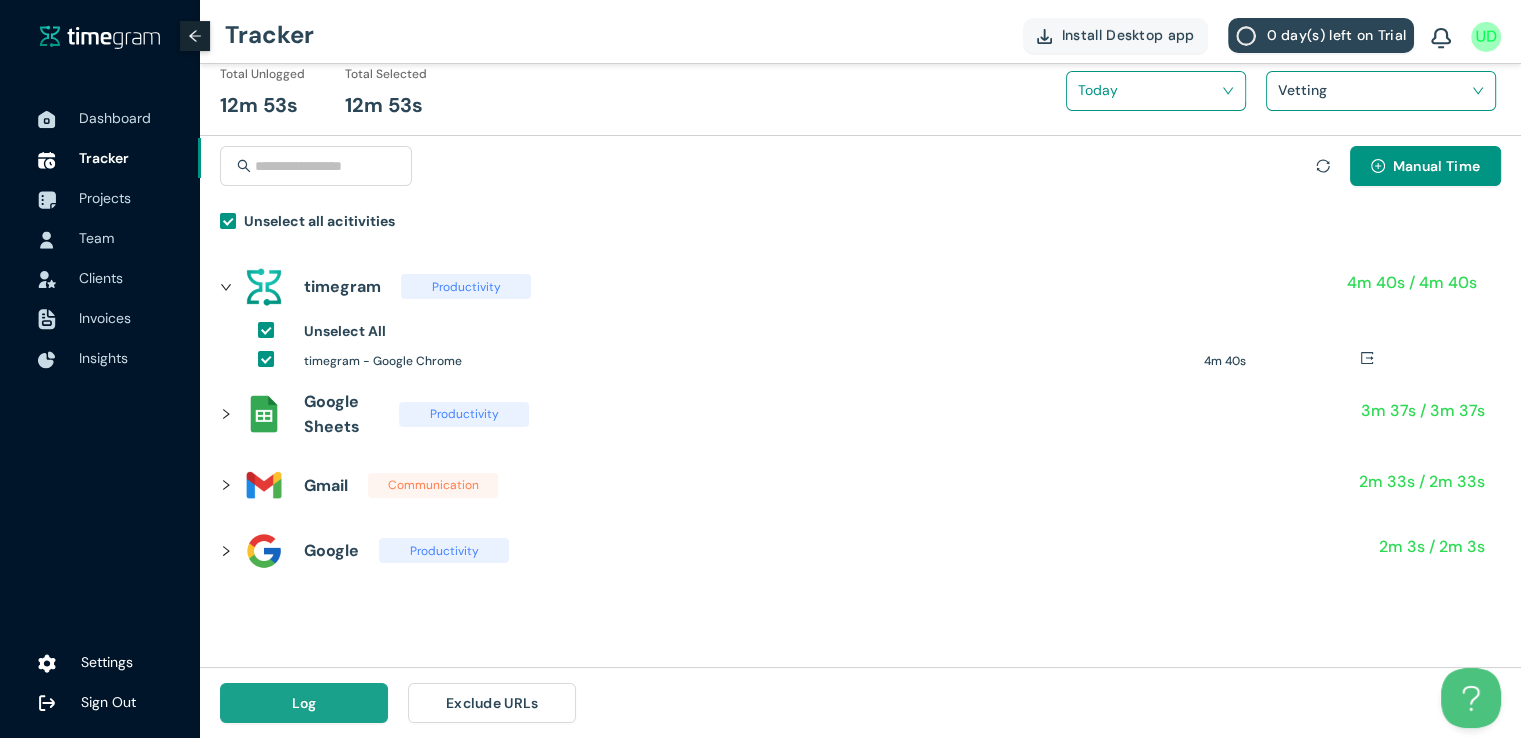 click on "Log" at bounding box center [304, 703] 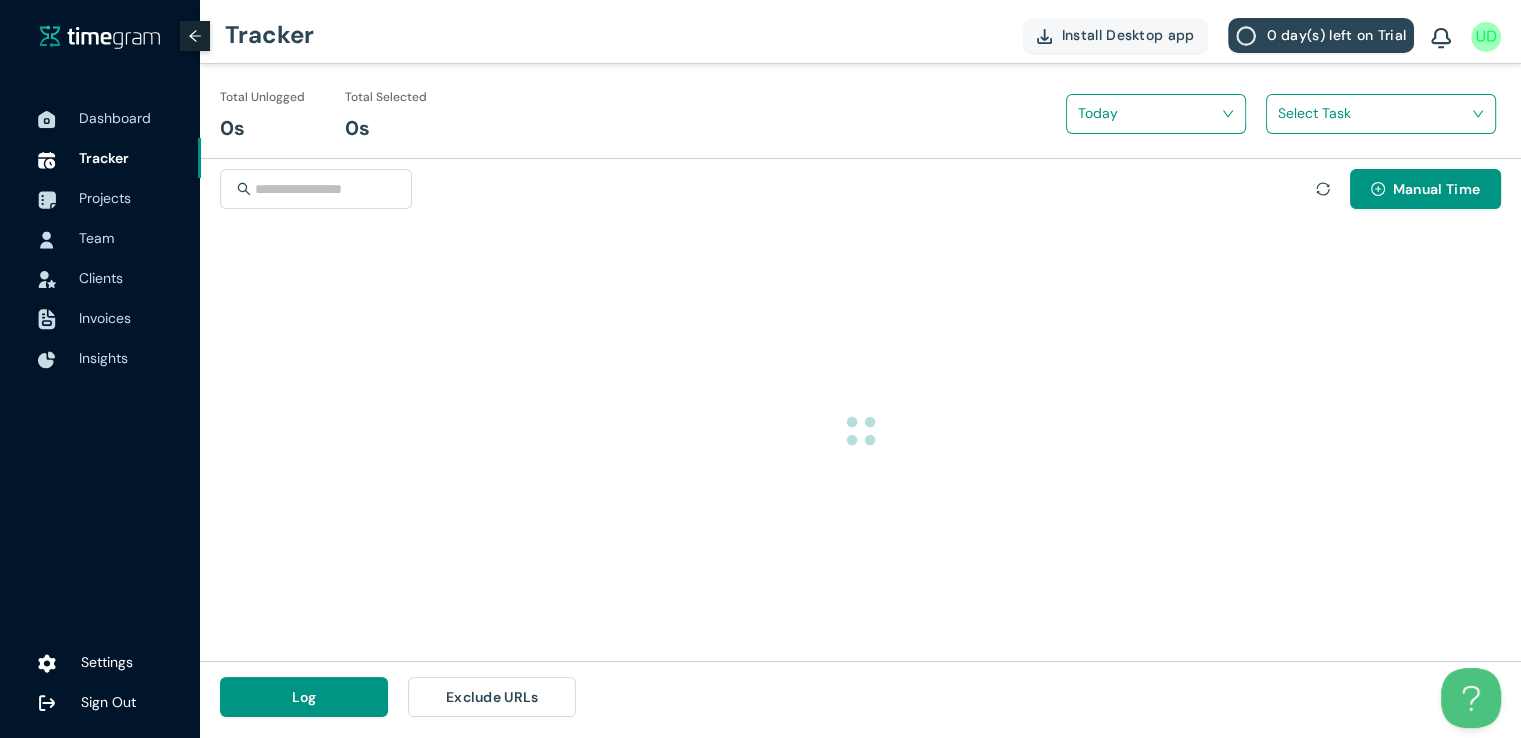 scroll, scrollTop: 0, scrollLeft: 0, axis: both 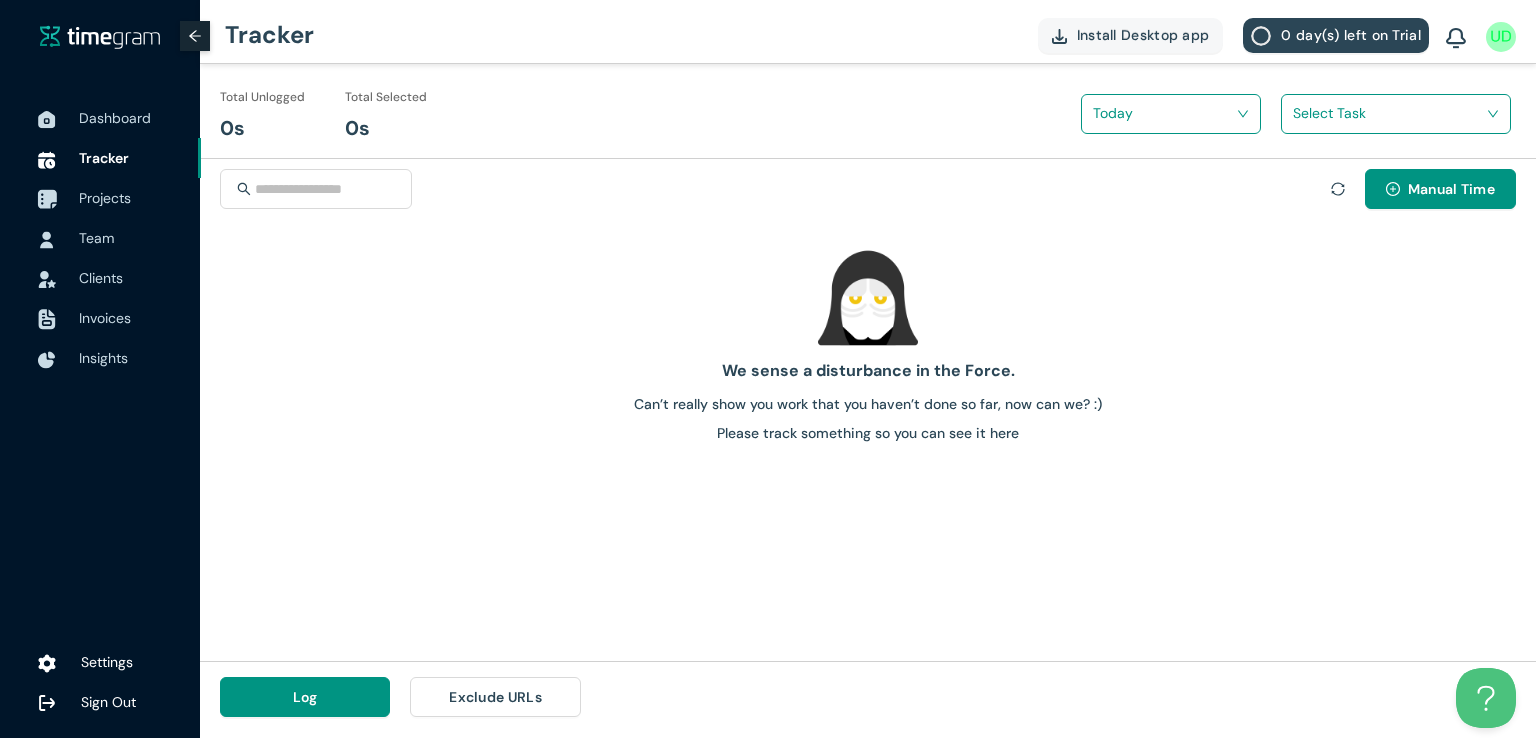 click on "Projects" at bounding box center (105, 198) 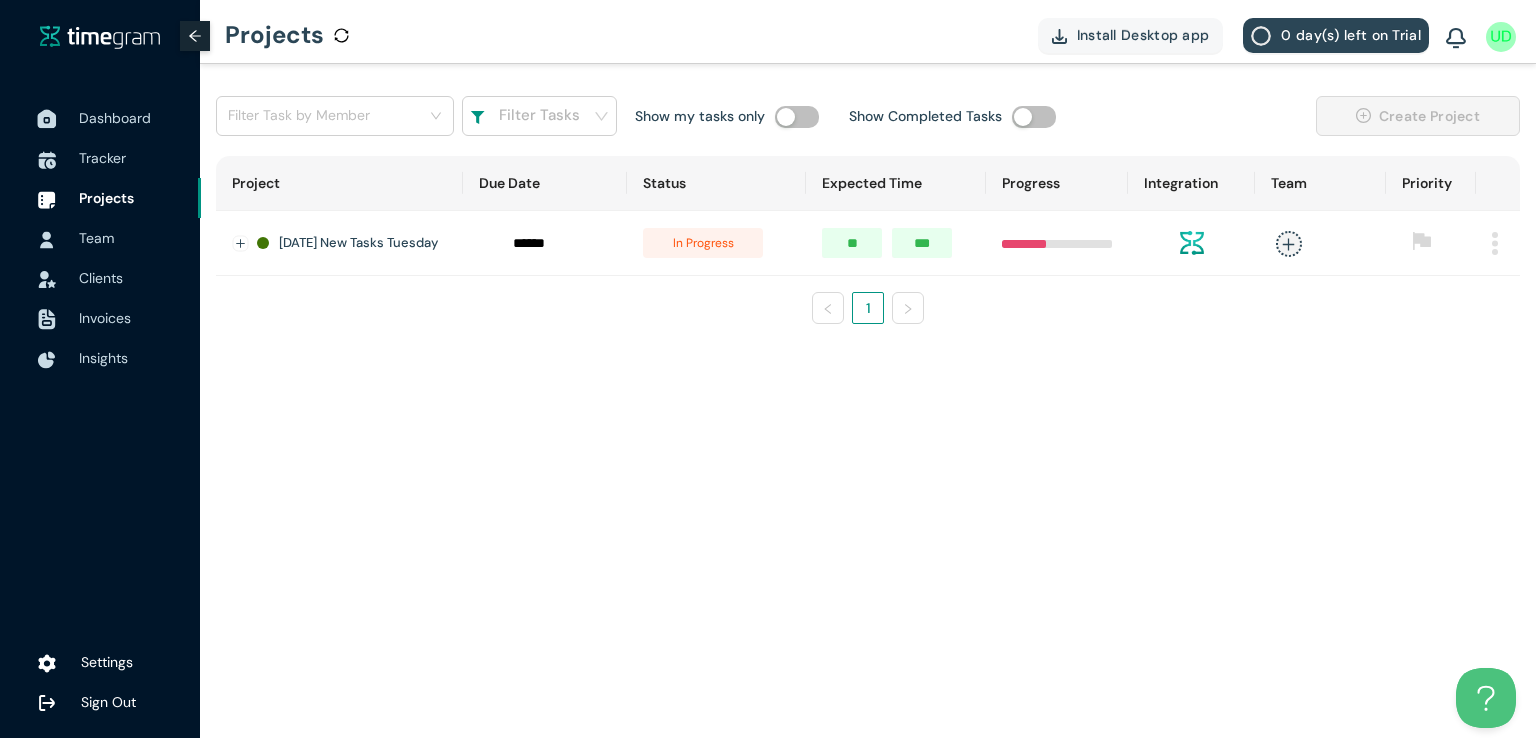 click on "Dashboard" at bounding box center (115, 118) 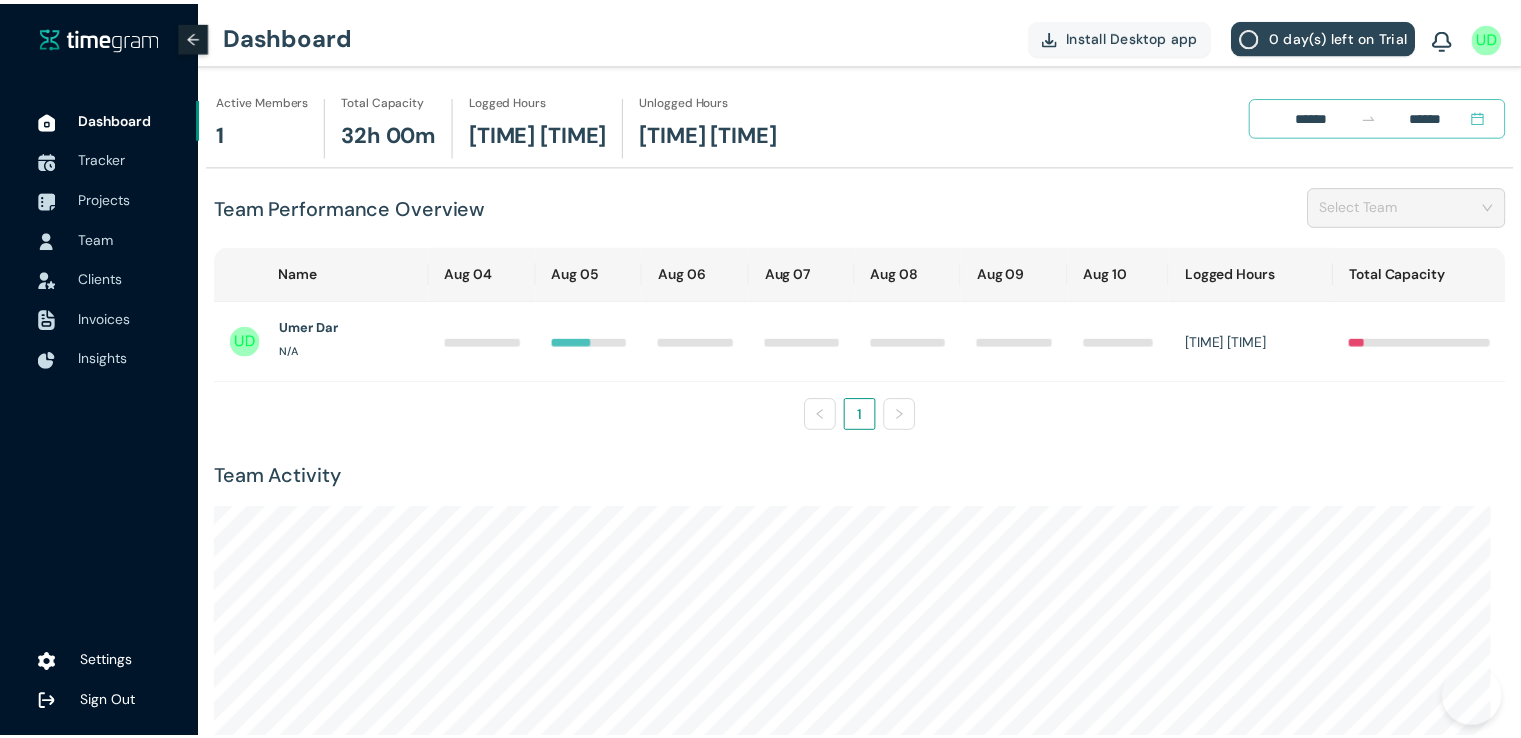 scroll, scrollTop: 0, scrollLeft: 0, axis: both 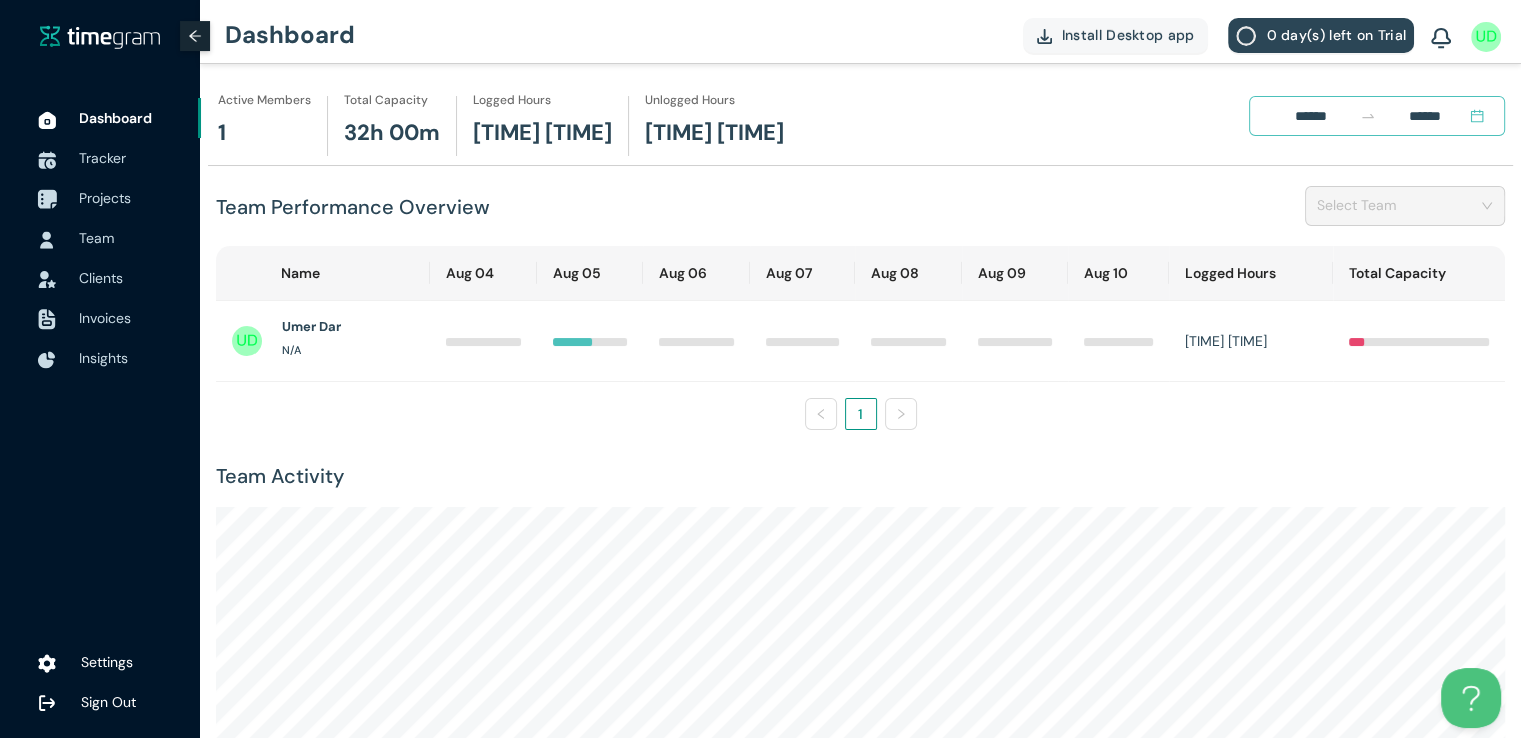 click on "Projects" at bounding box center (105, 198) 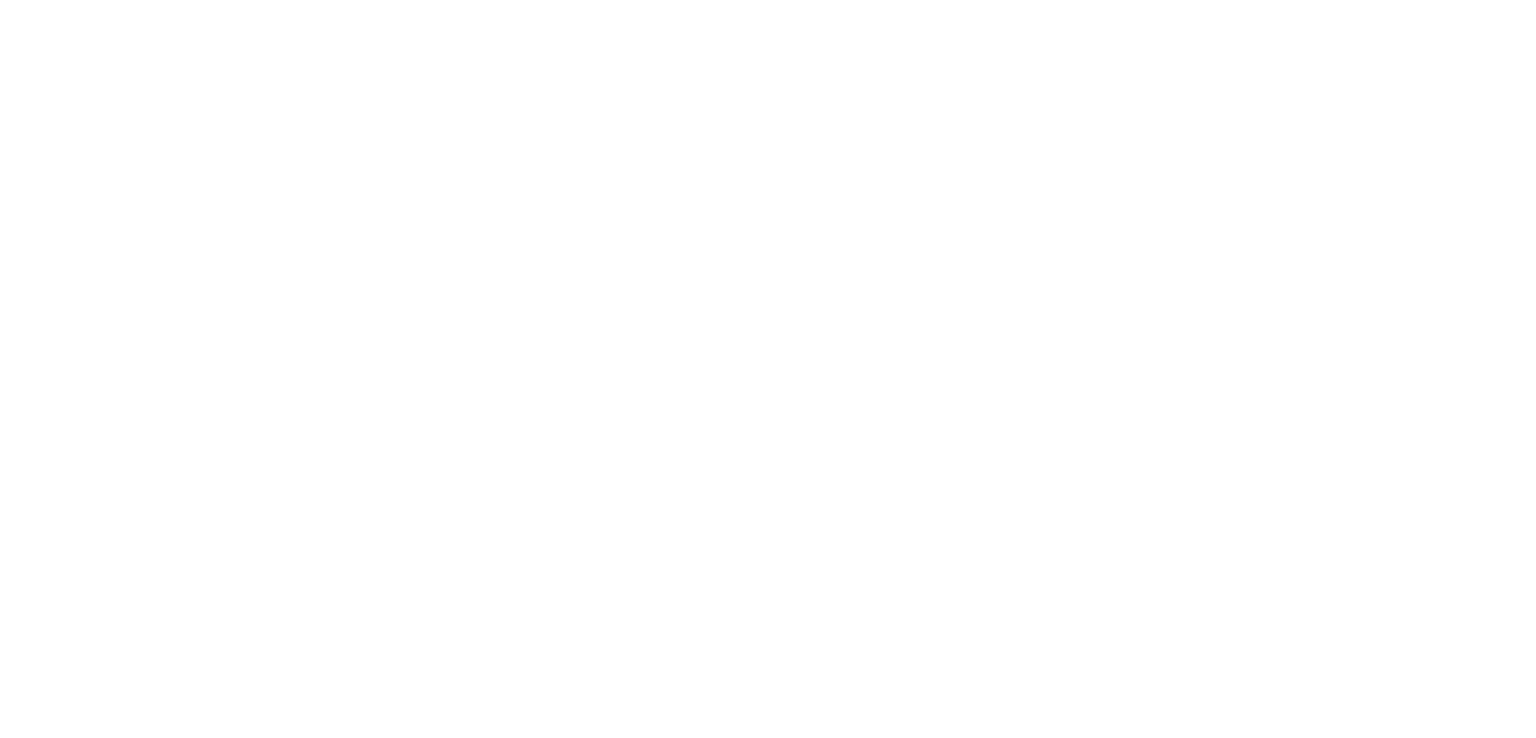 scroll, scrollTop: 0, scrollLeft: 0, axis: both 